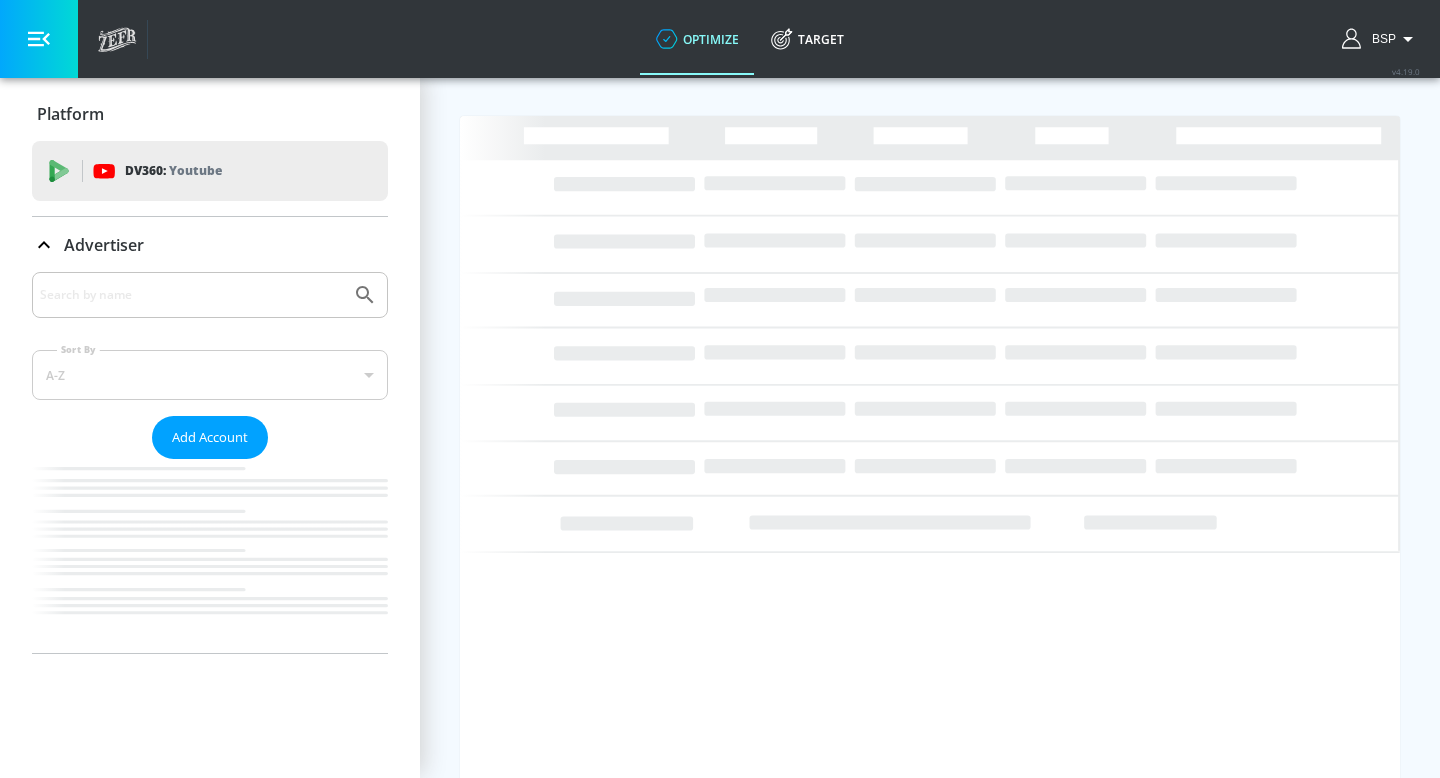 scroll, scrollTop: 0, scrollLeft: 0, axis: both 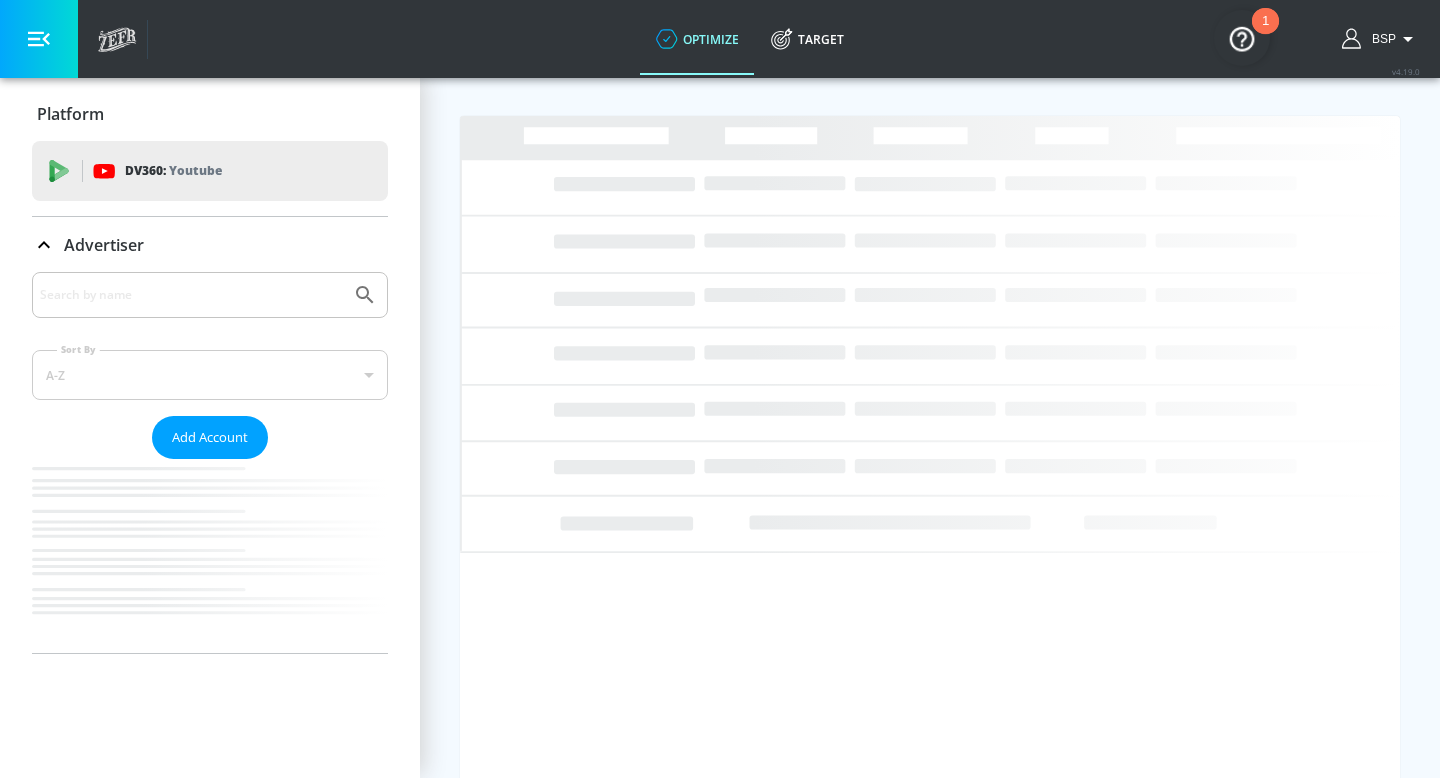 click at bounding box center [191, 295] 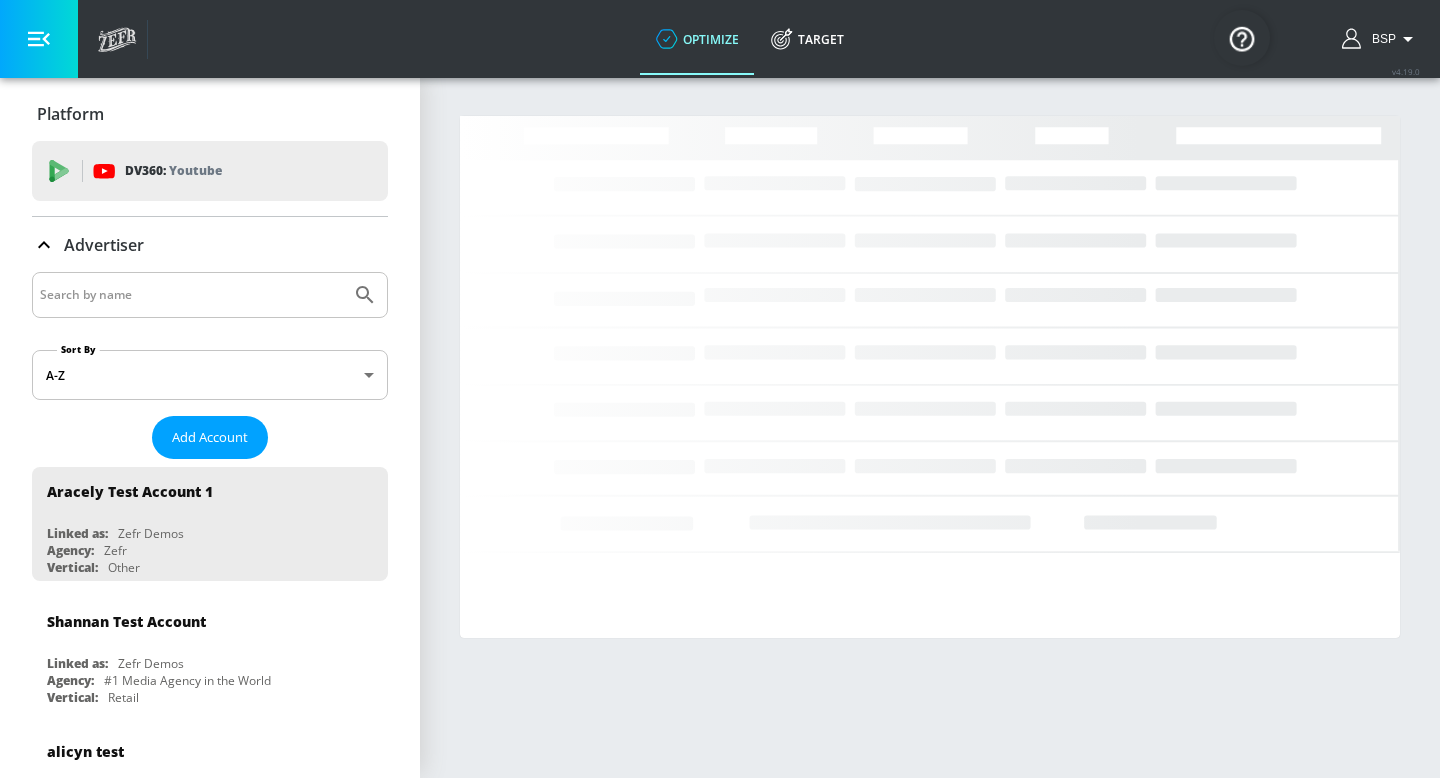 click at bounding box center (191, 295) 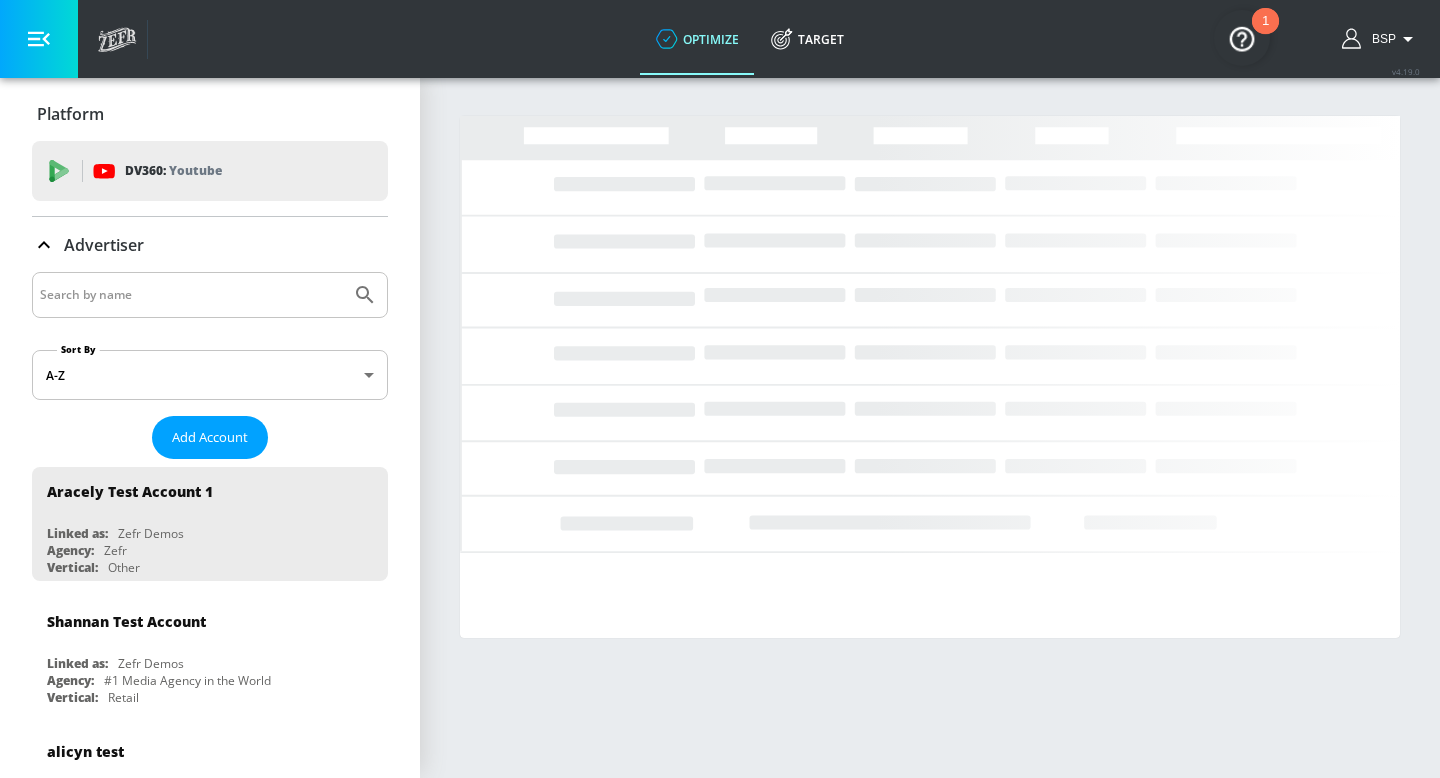 paste on "Strongbow_MC Canada_CA_TikTok" 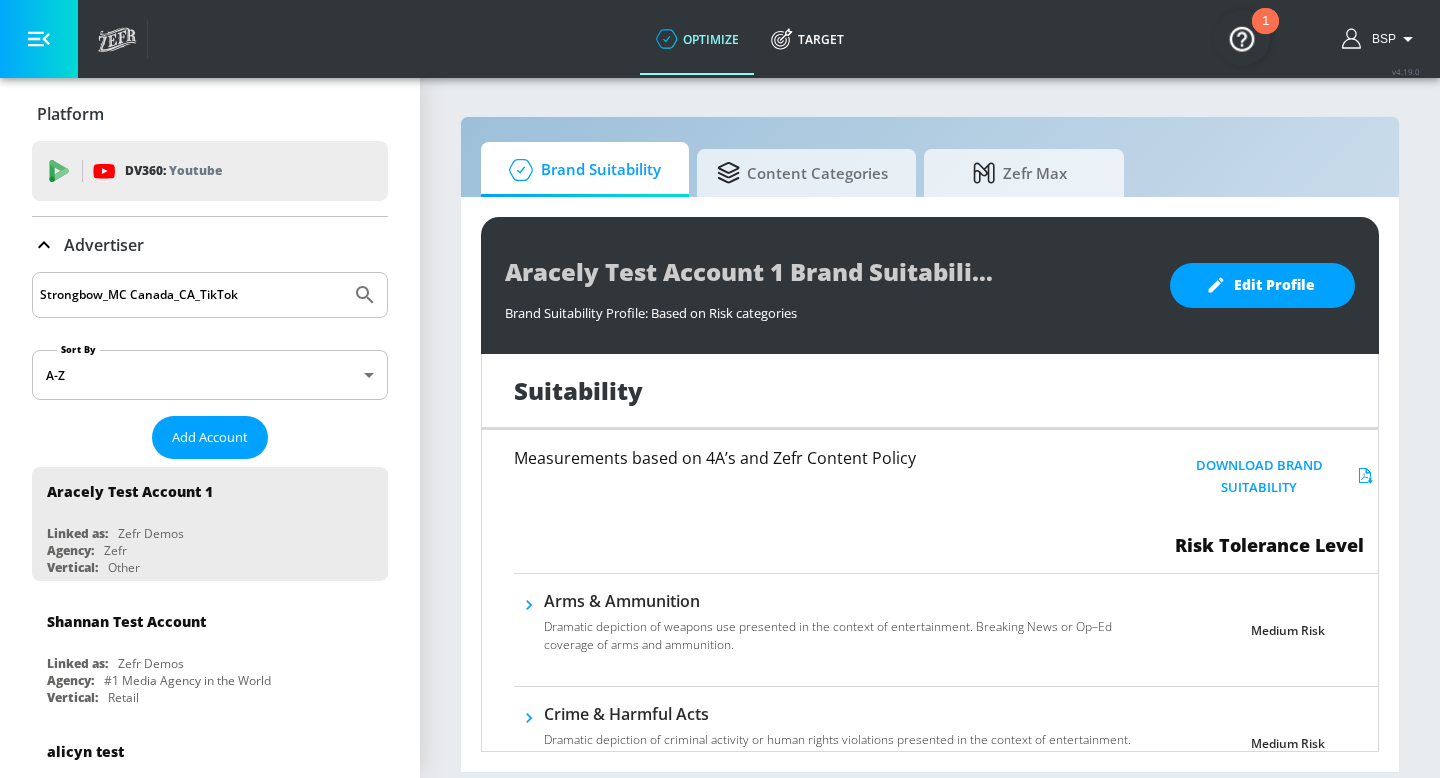 type on "Strongbow_MC Canada_CA_TikTok" 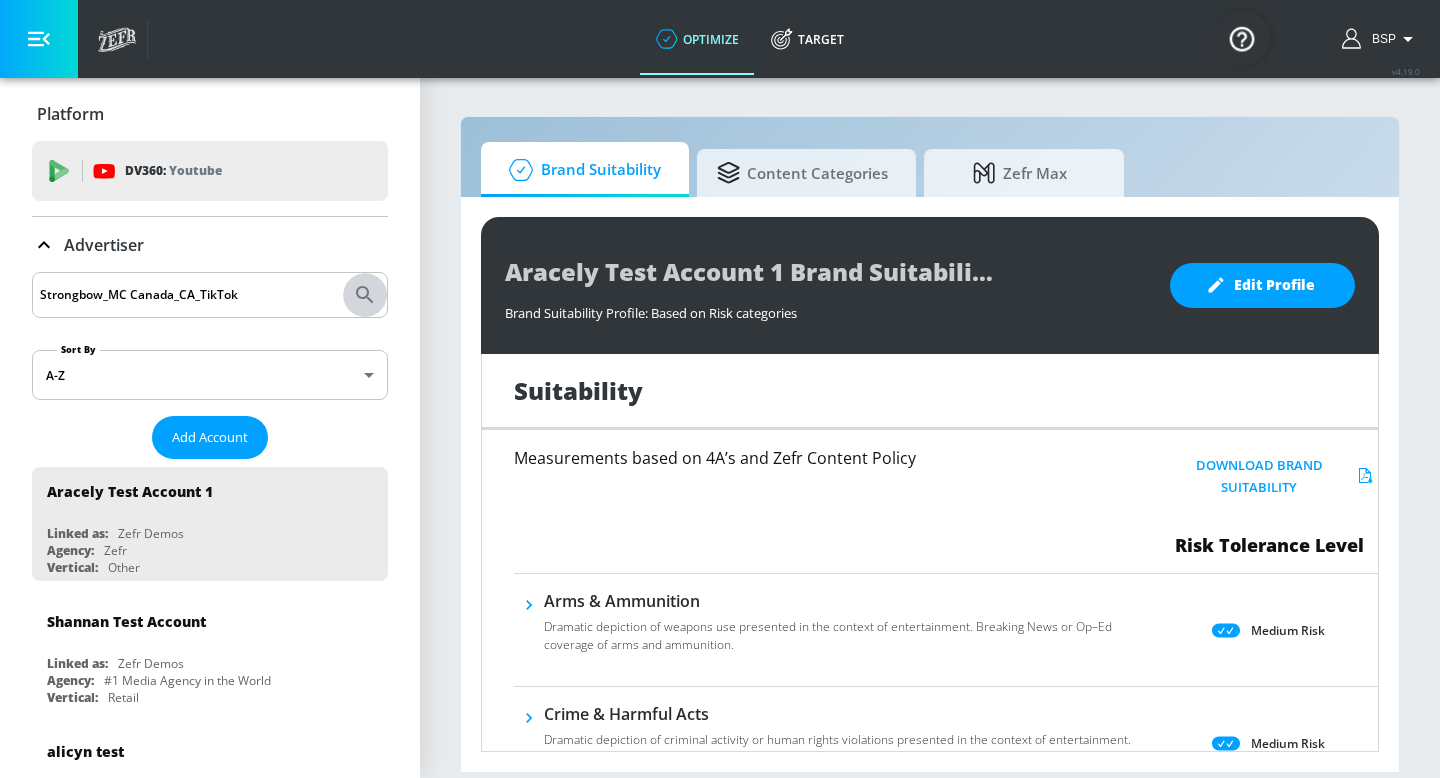 click 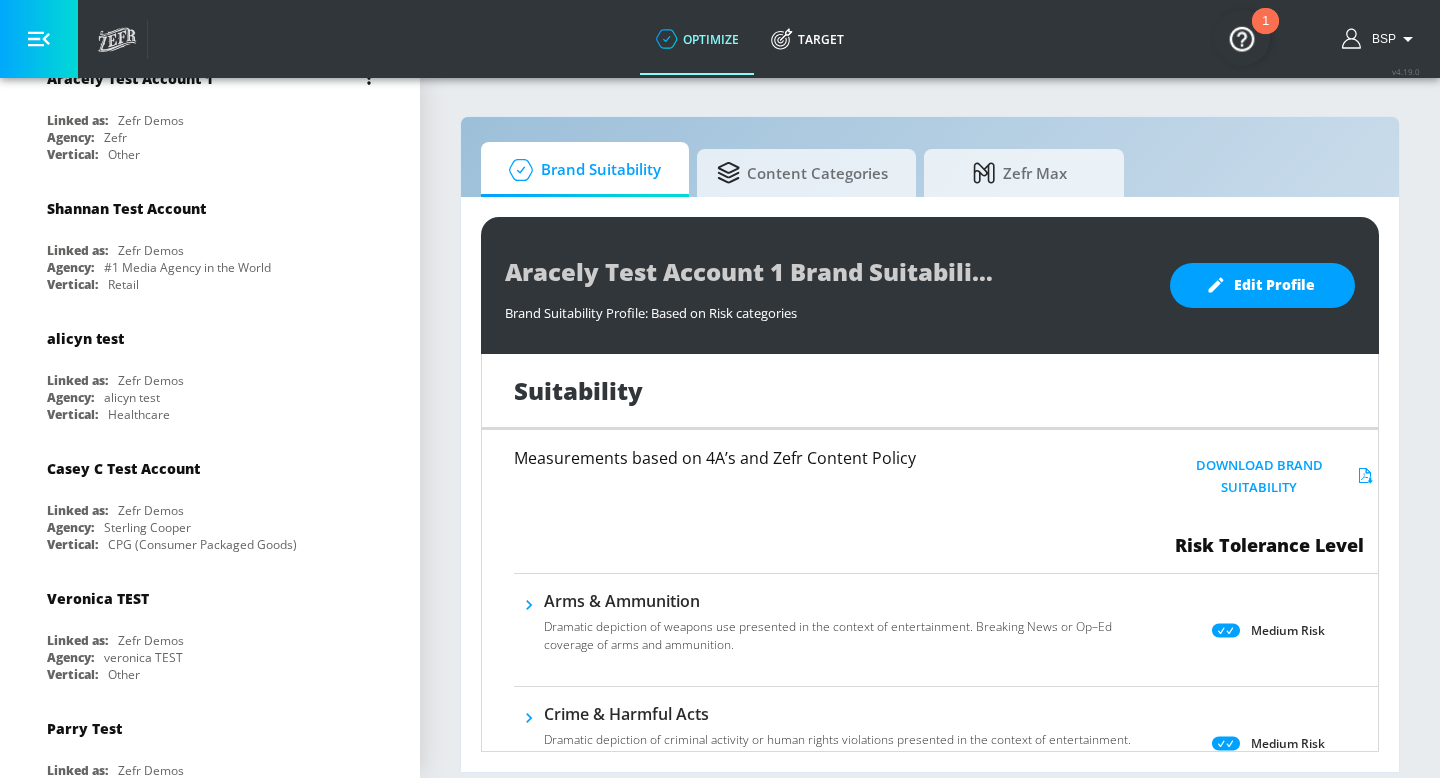 scroll, scrollTop: 0, scrollLeft: 0, axis: both 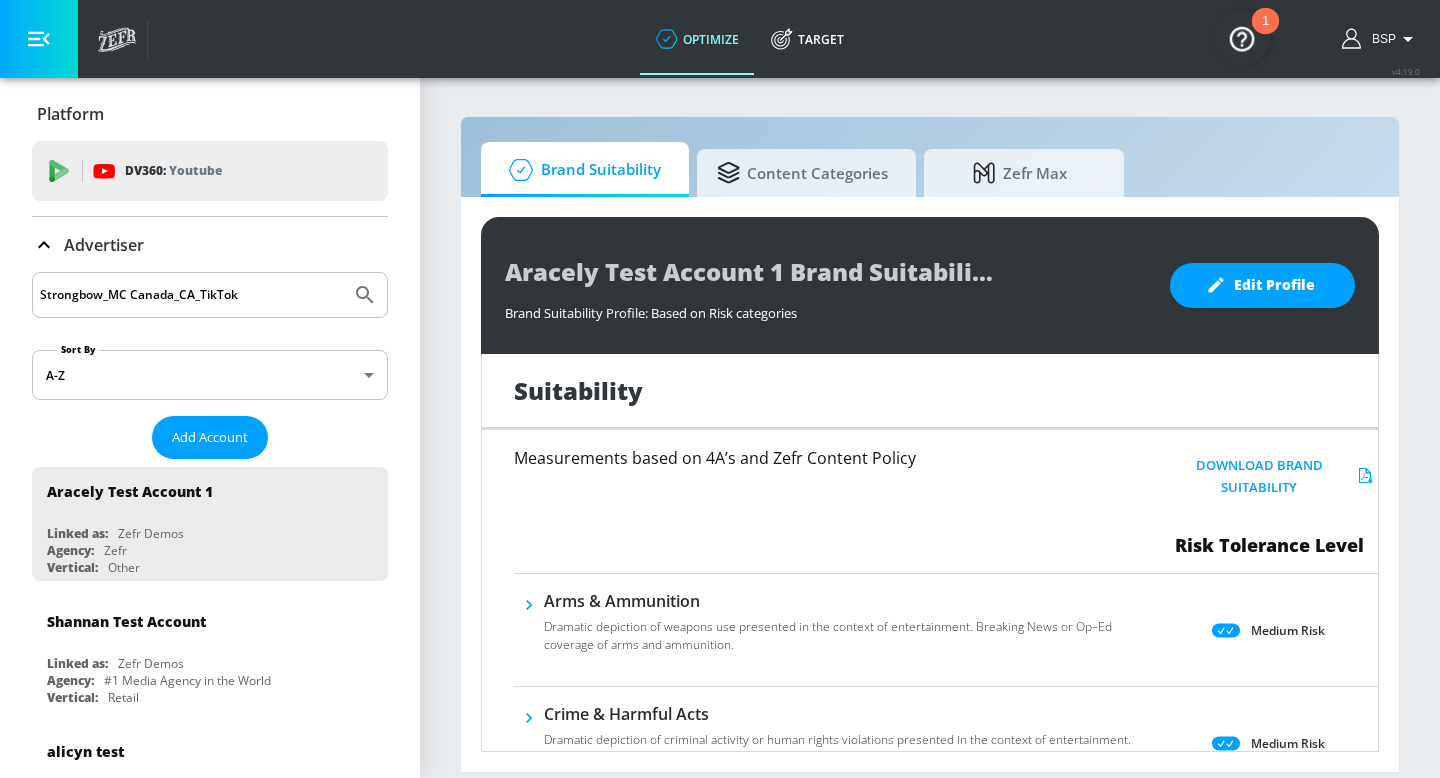 click 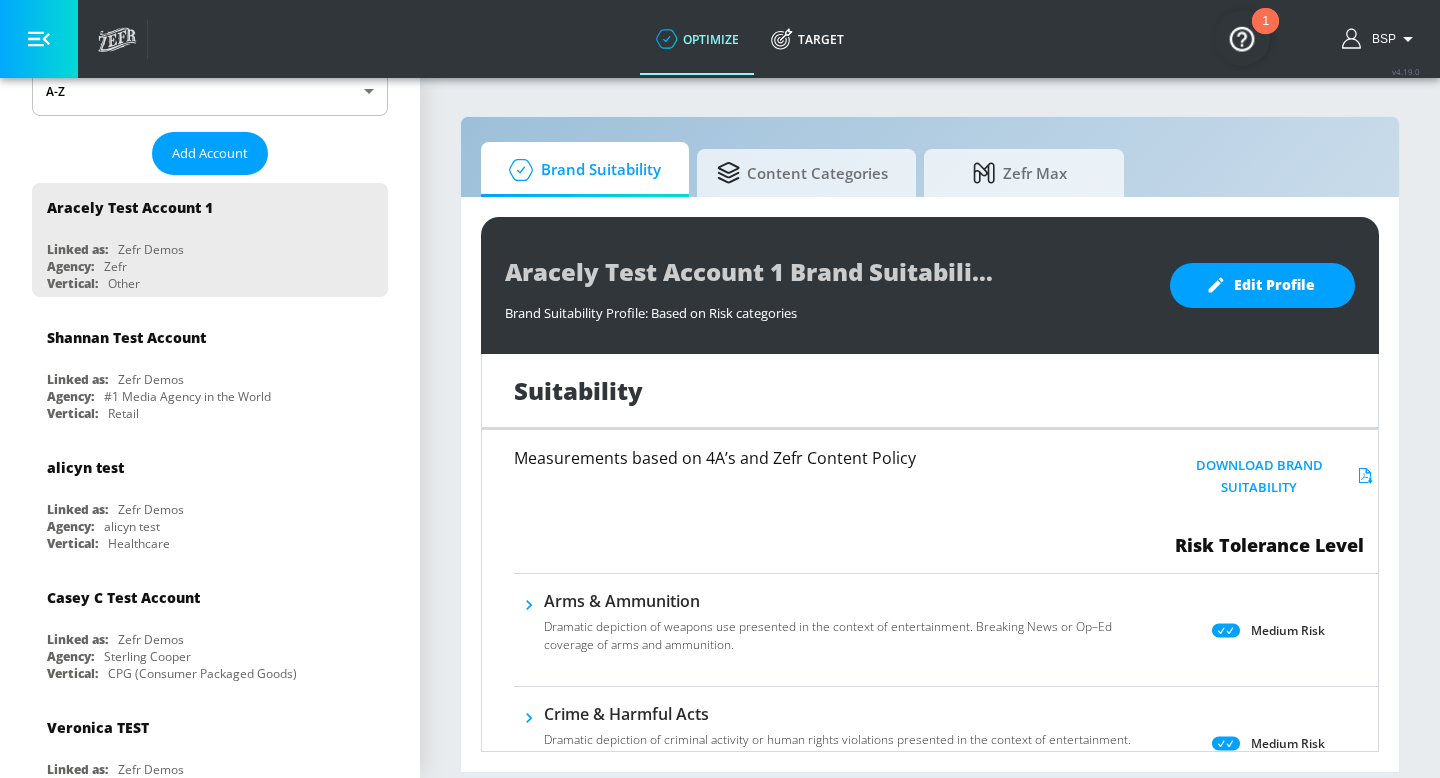 scroll, scrollTop: 0, scrollLeft: 0, axis: both 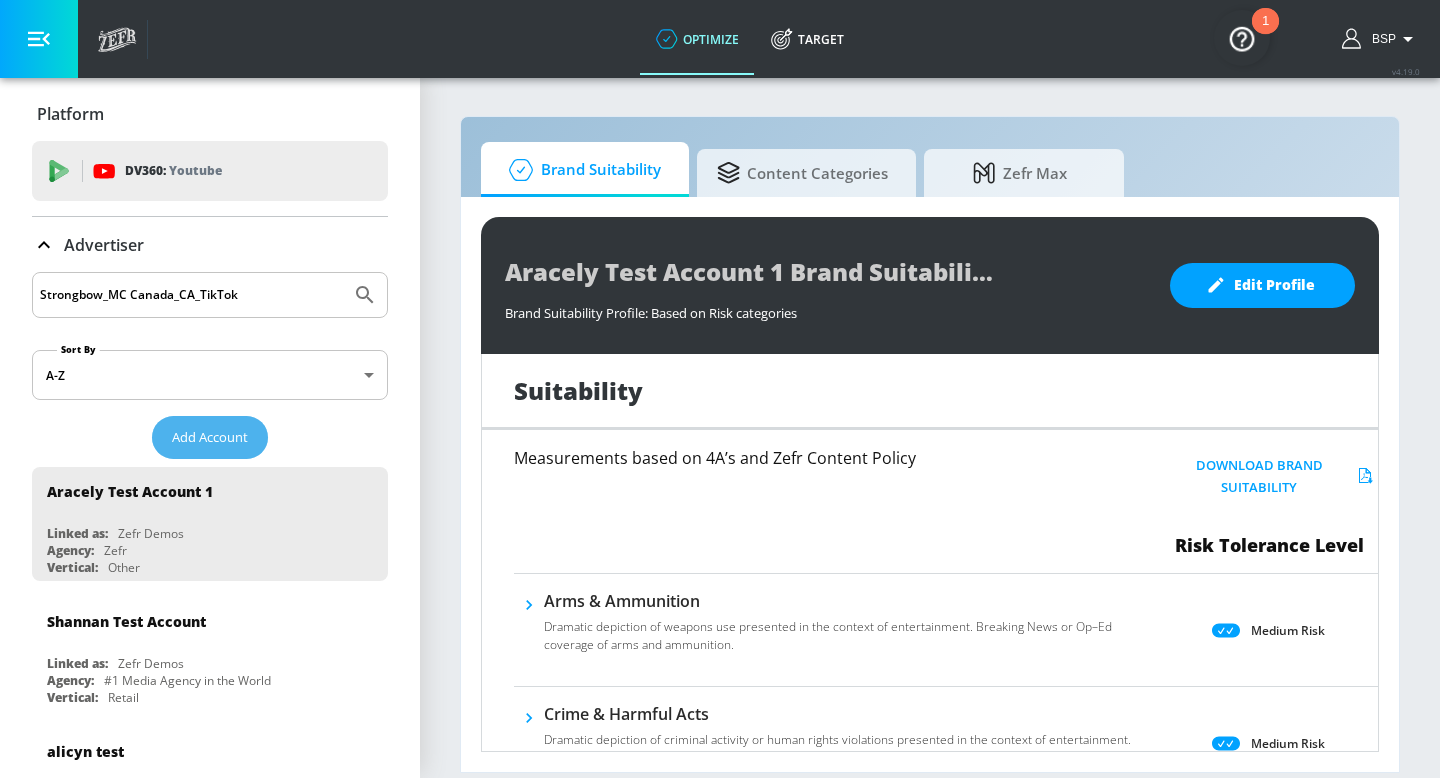 click on "Add Account" at bounding box center (210, 437) 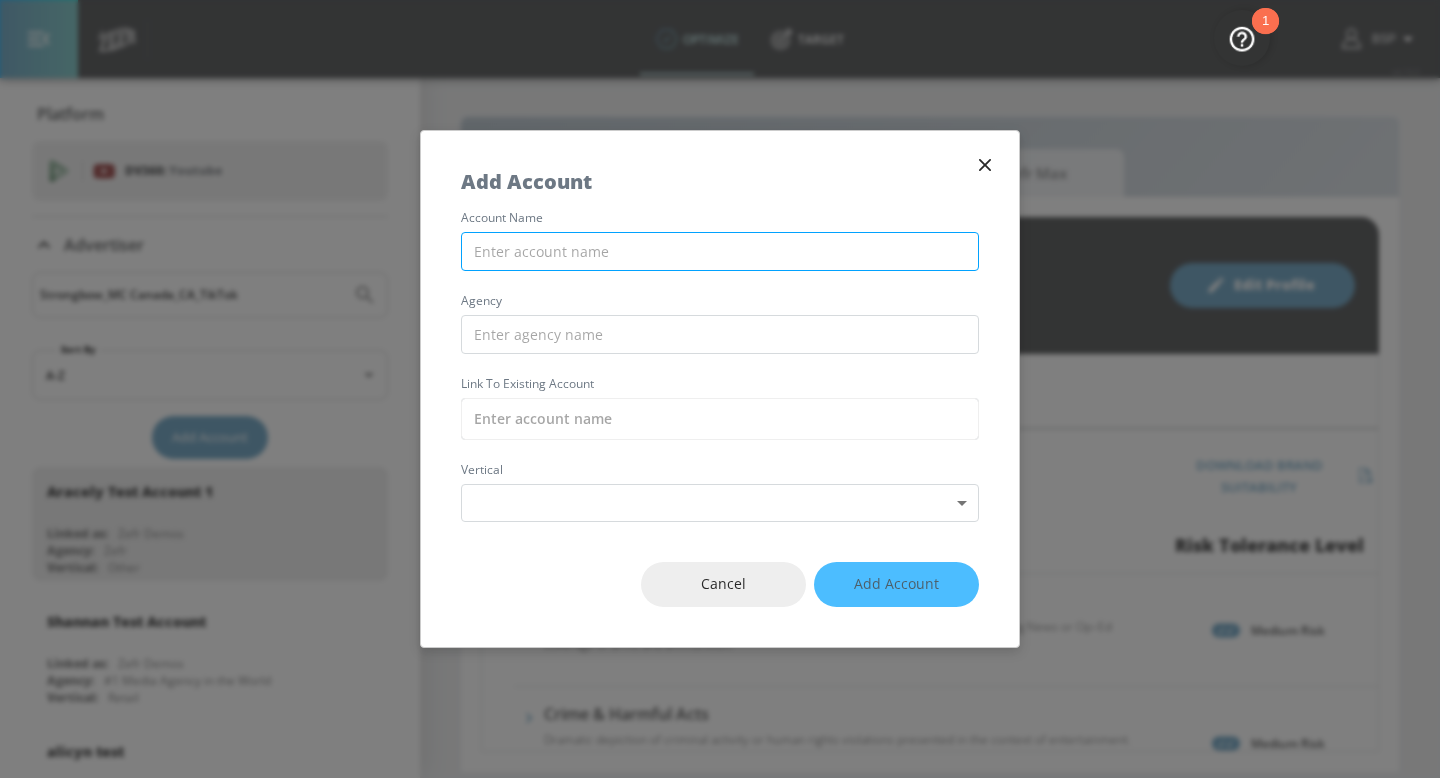 click at bounding box center [720, 251] 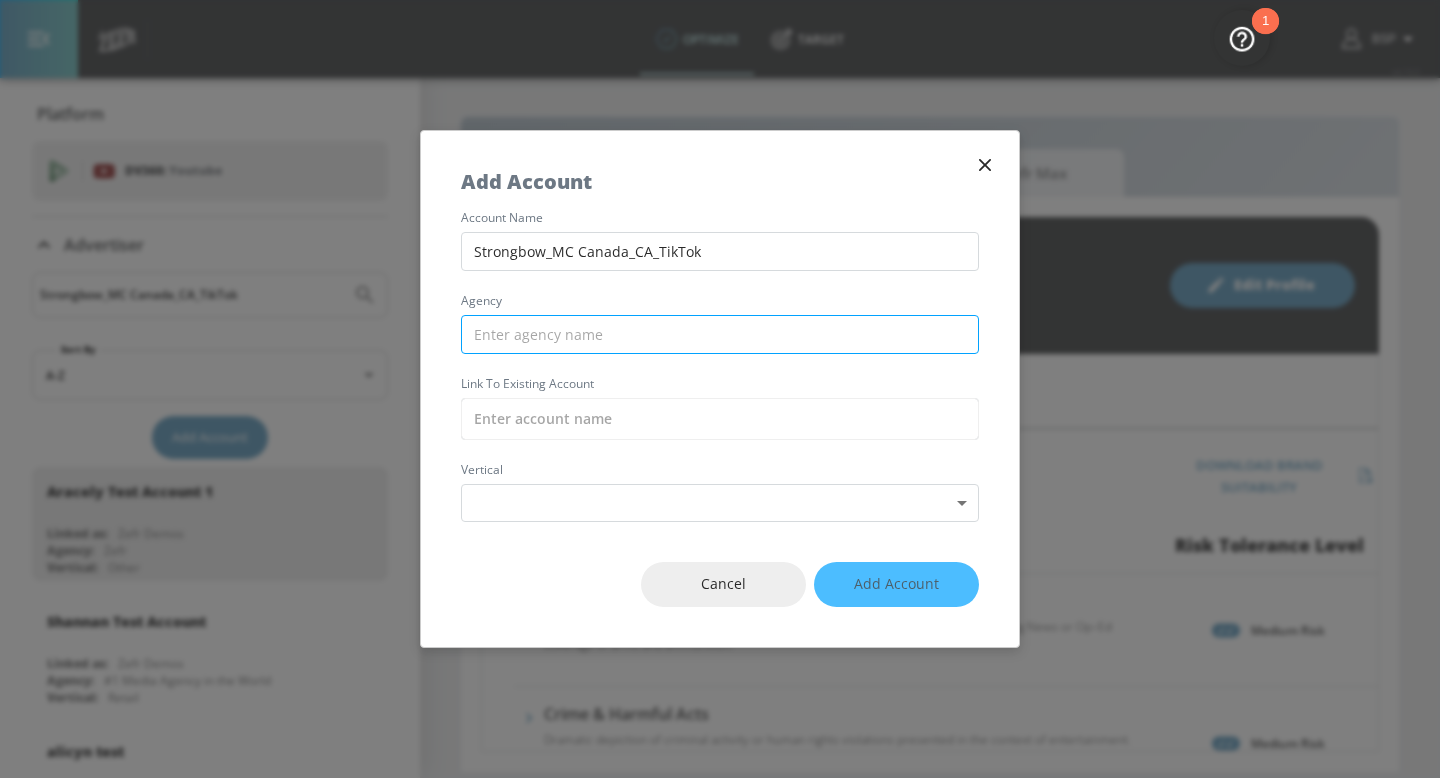type on "Strongbow_MC Canada_CA_TikTok" 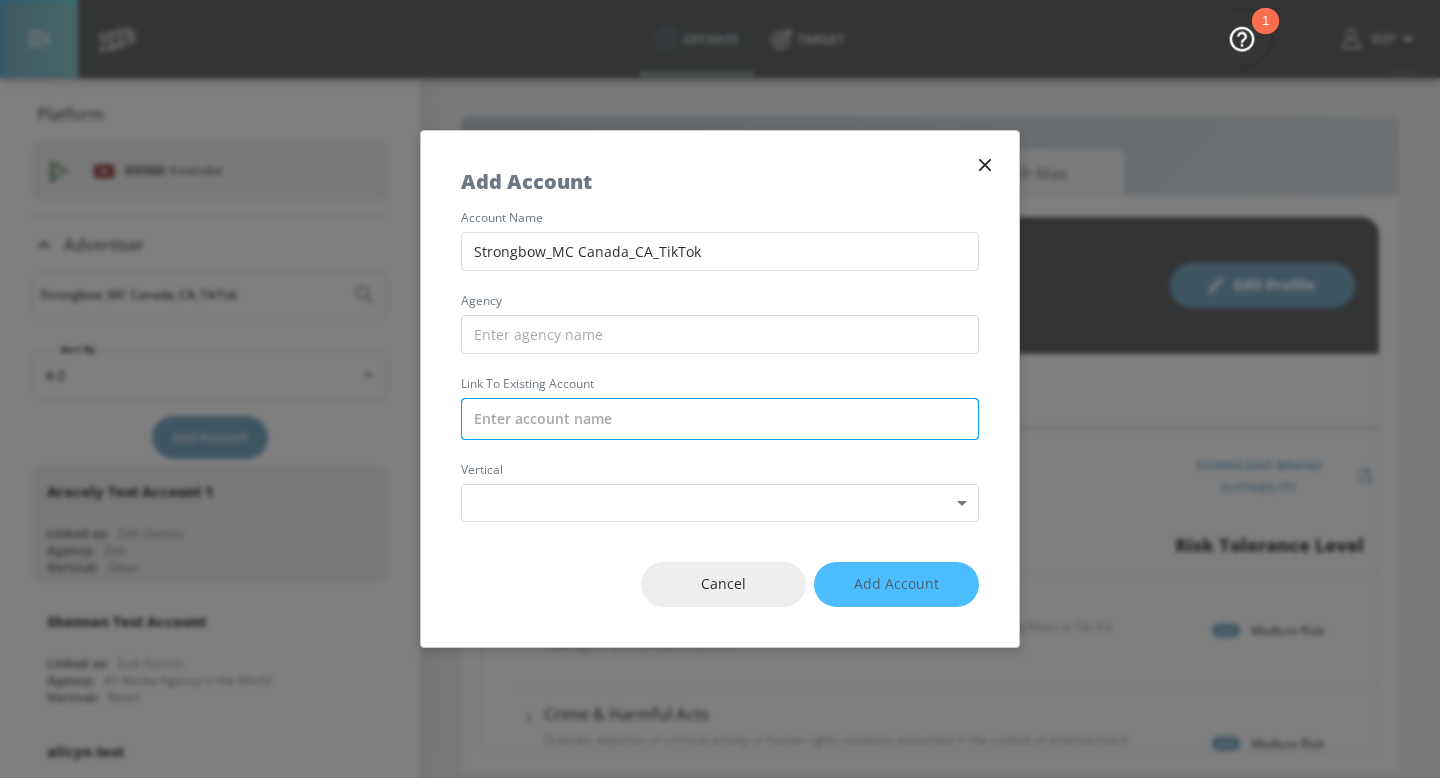 click at bounding box center [720, 419] 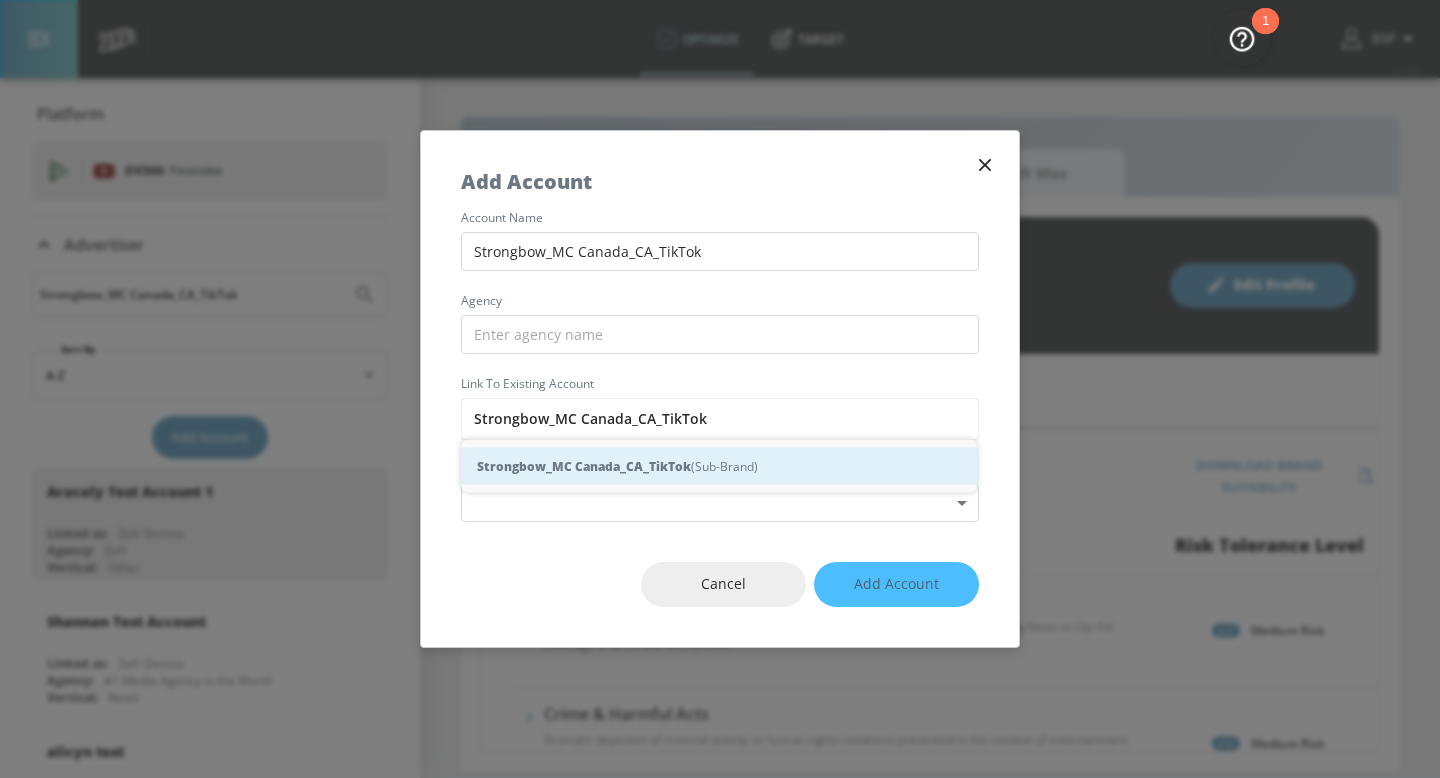 click on "Strongbow_MC Canada_CA_TikTok" 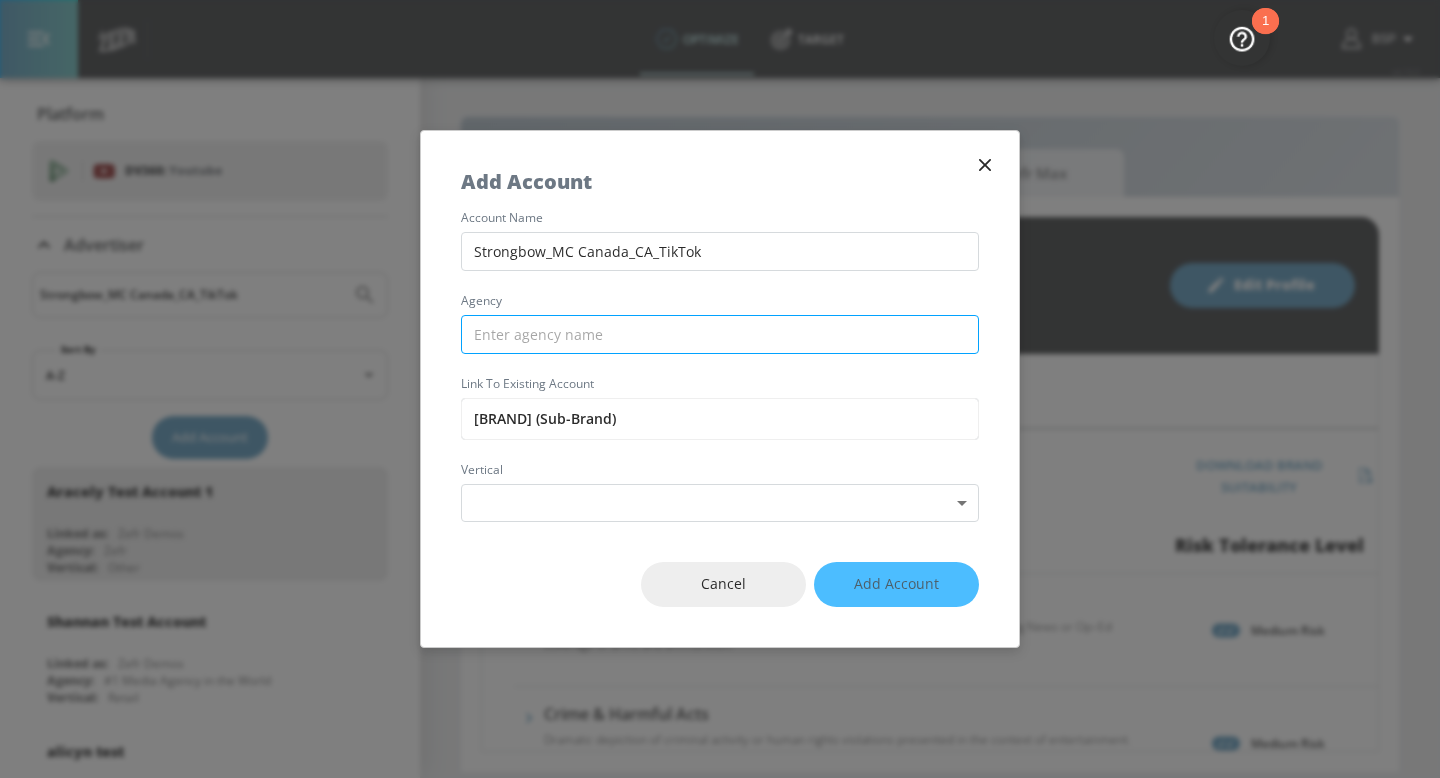 click at bounding box center (720, 334) 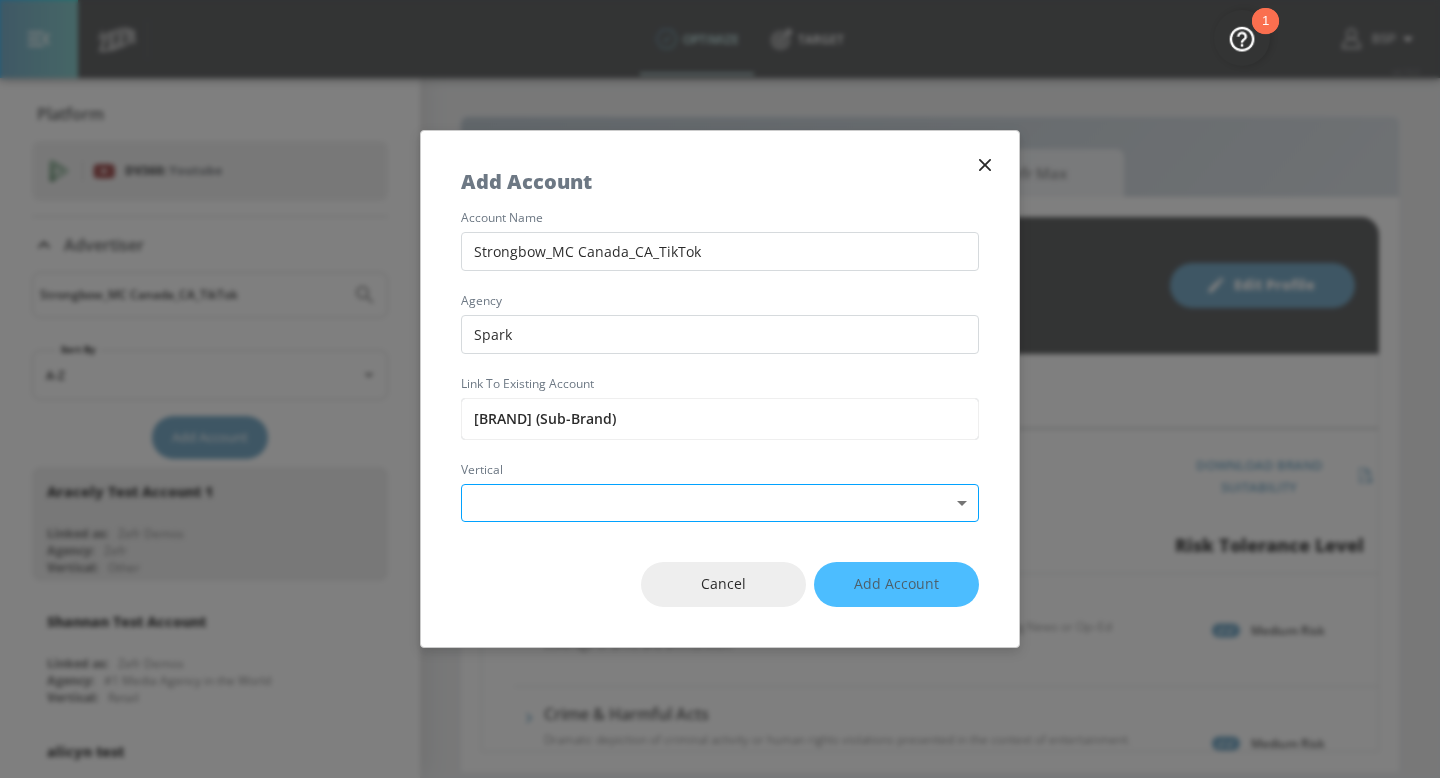 type on "Spark" 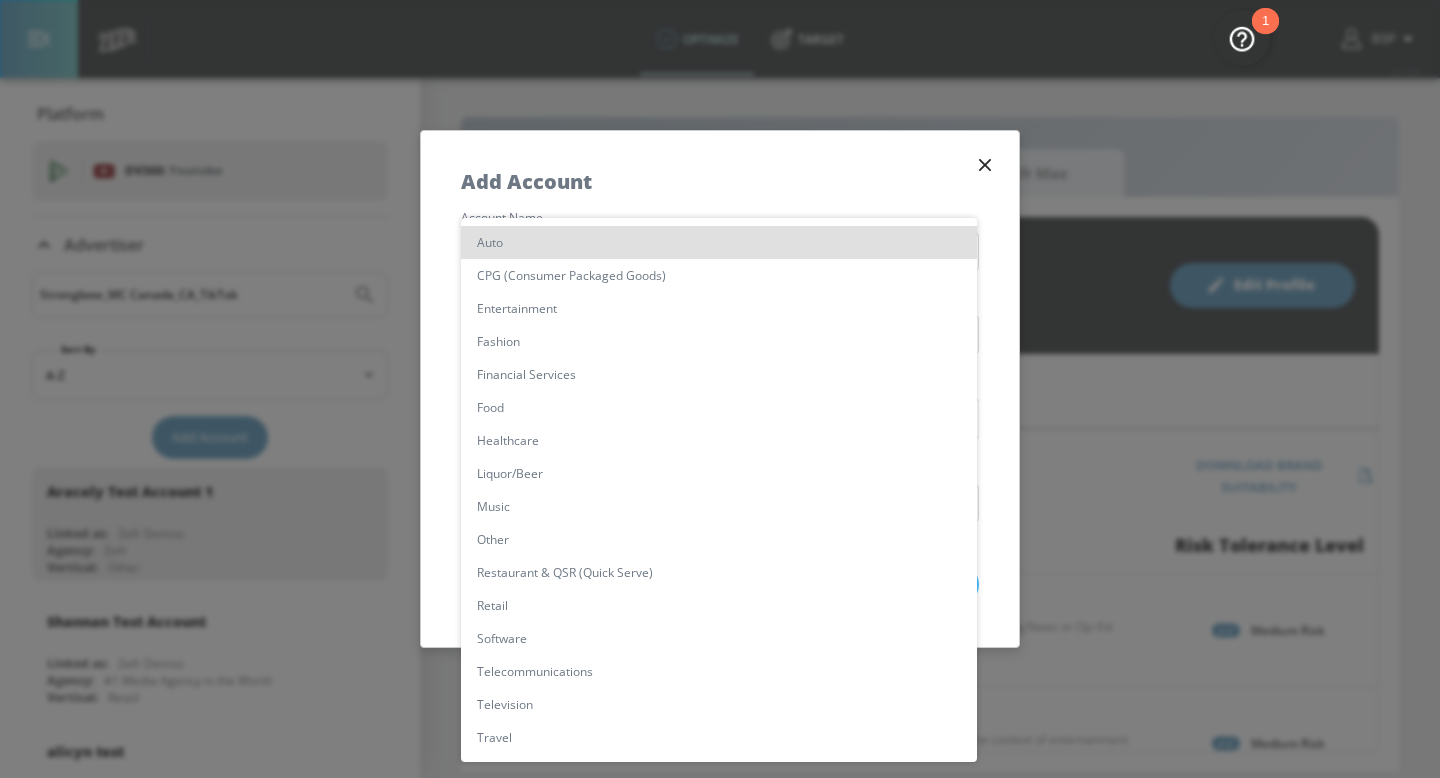 click on "Liquor/Beer" at bounding box center [719, 473] 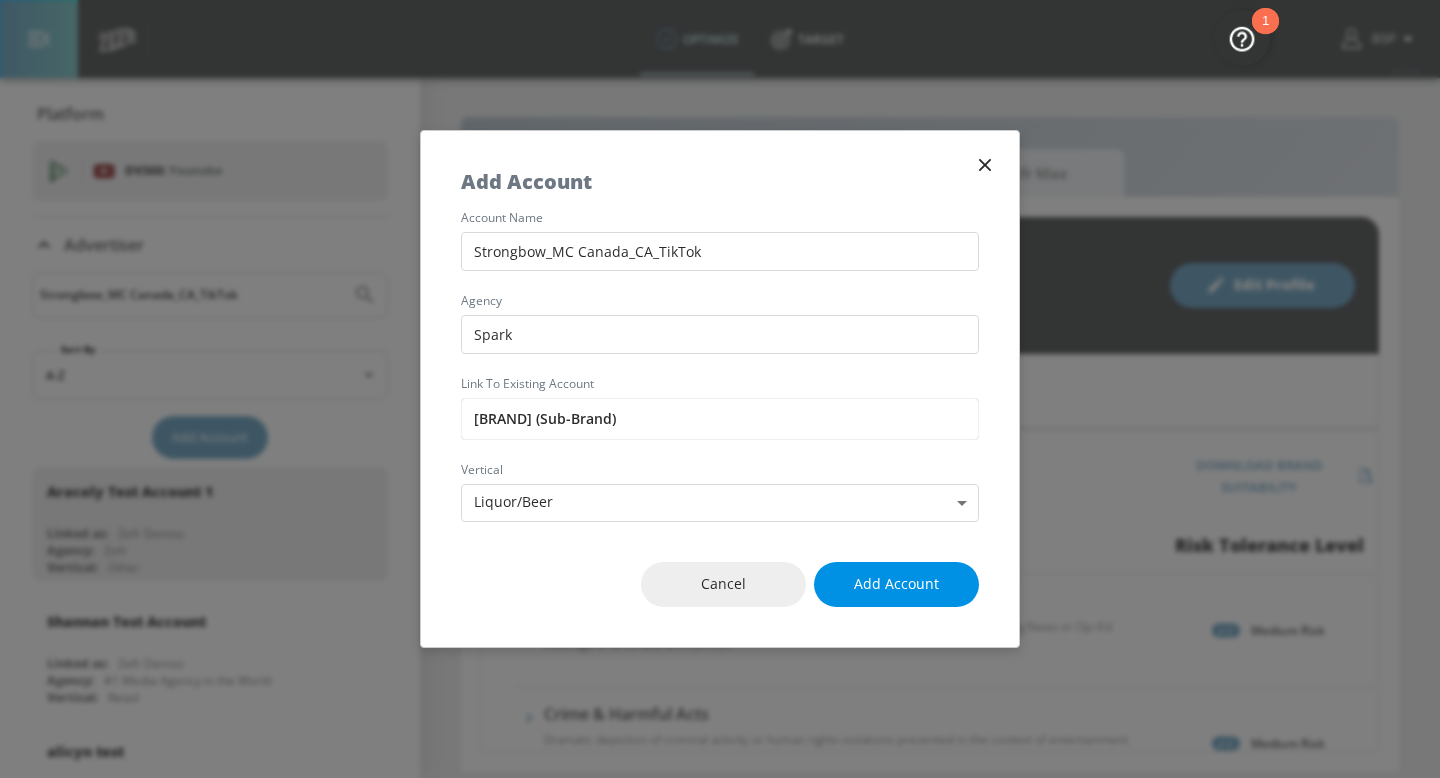 click on "Add Account" at bounding box center (896, 584) 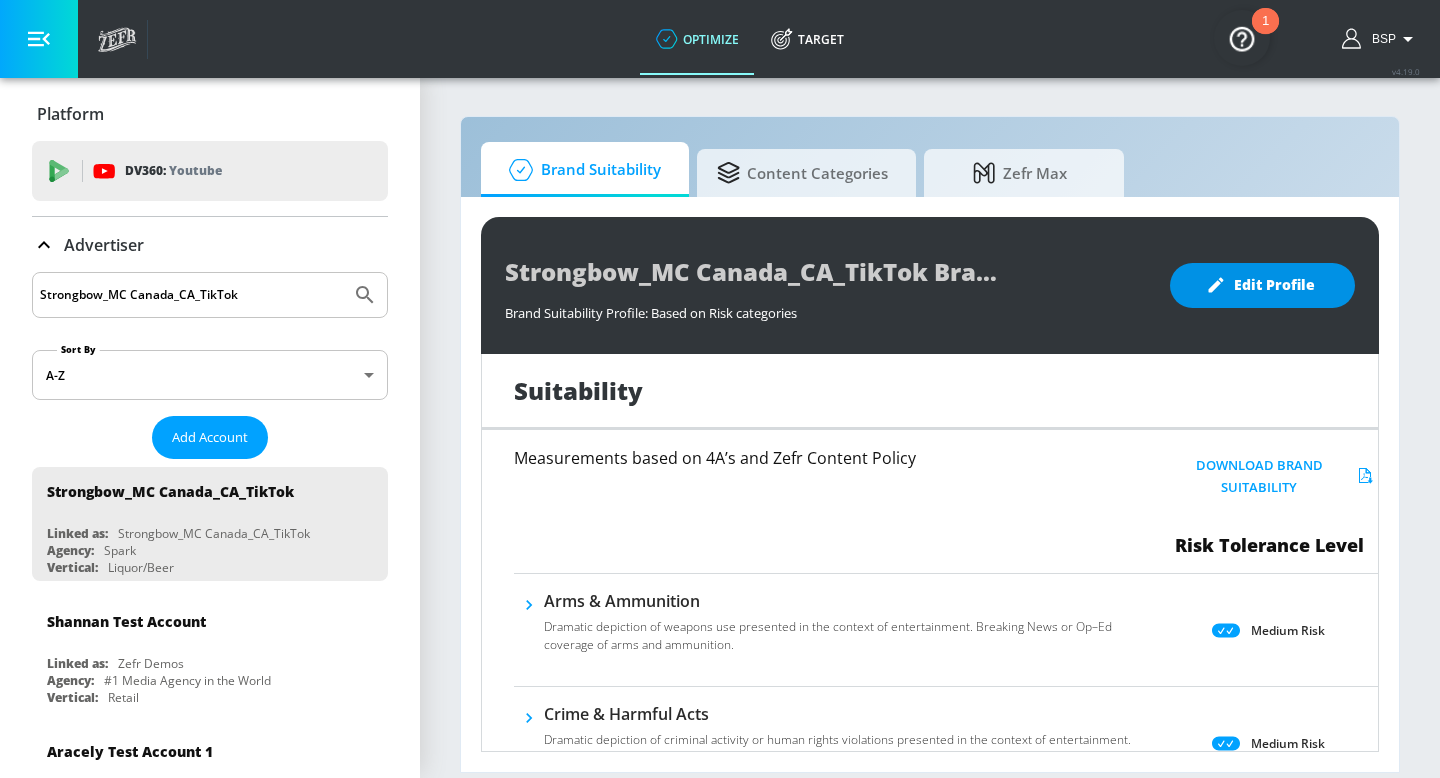 click on "Edit Profile" at bounding box center (1262, 285) 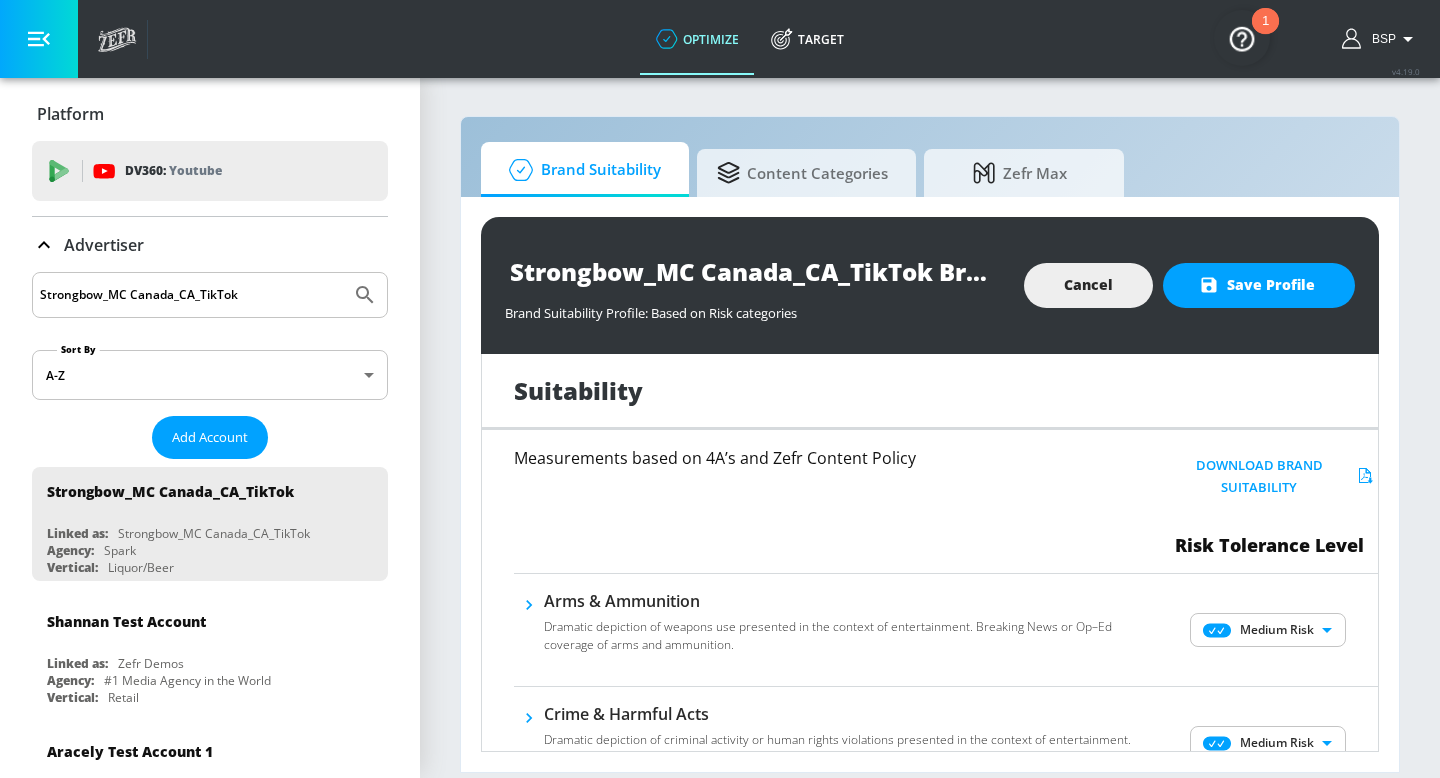 scroll, scrollTop: 2, scrollLeft: 0, axis: vertical 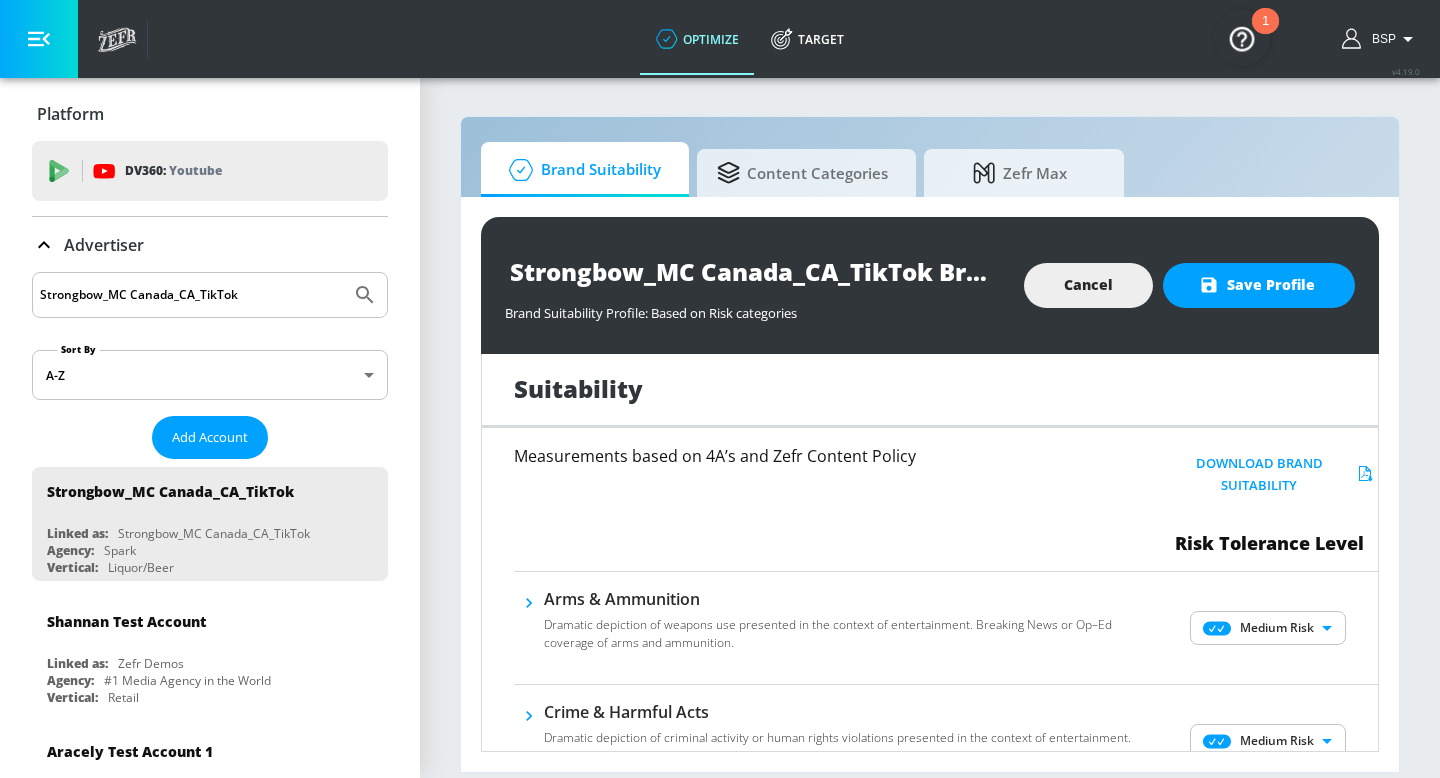 click on "Medium Risk MEDIUM ​" at bounding box center [1270, 628] 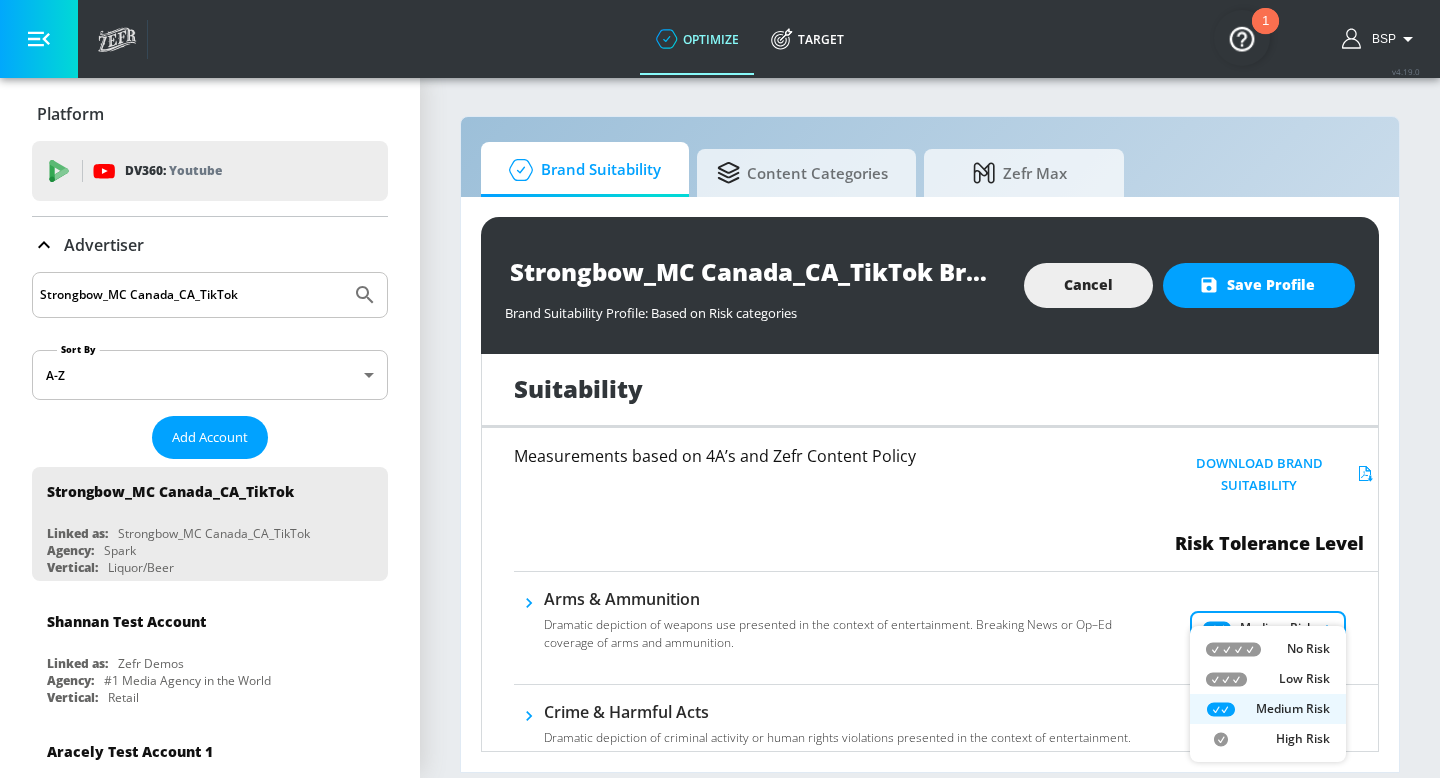 click on "No Risk" at bounding box center (1268, 649) 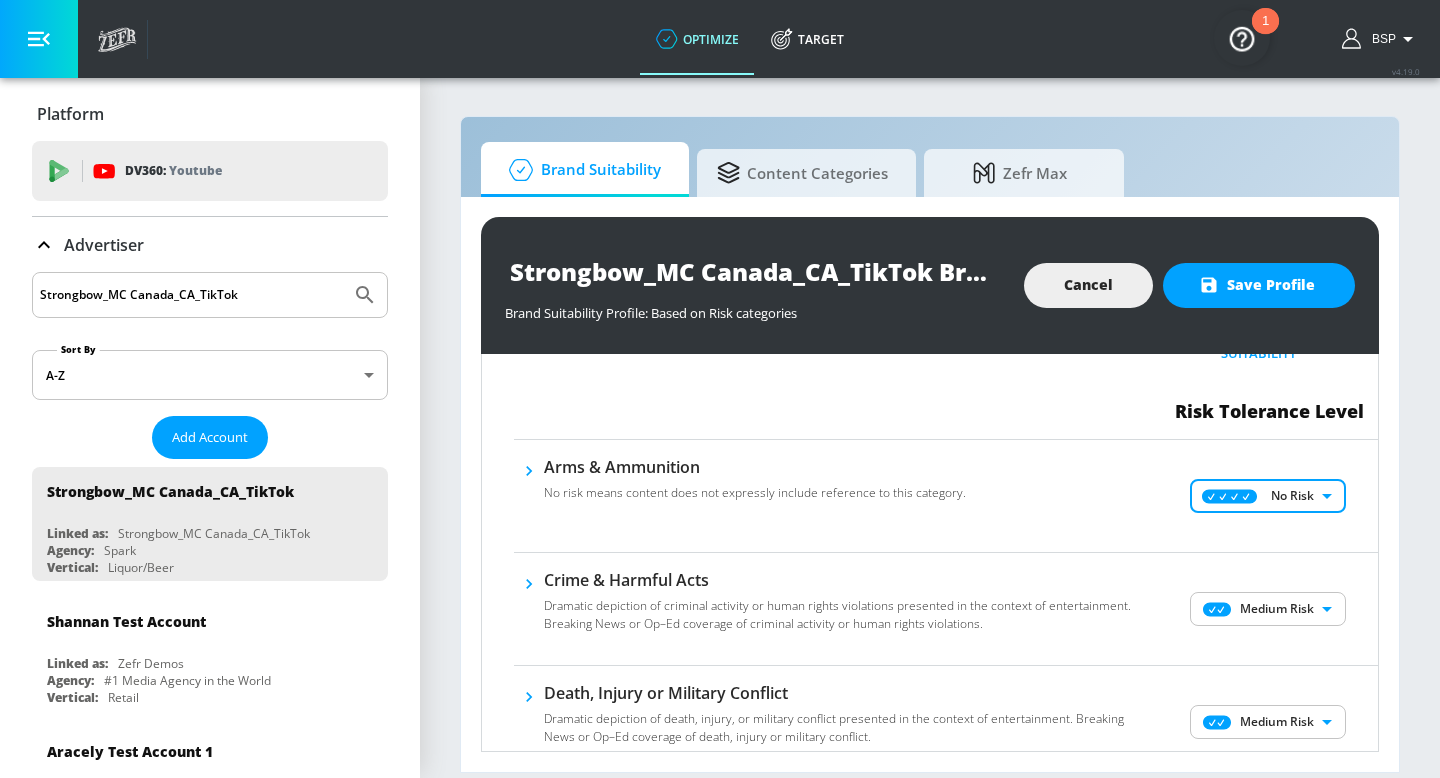scroll, scrollTop: 143, scrollLeft: 0, axis: vertical 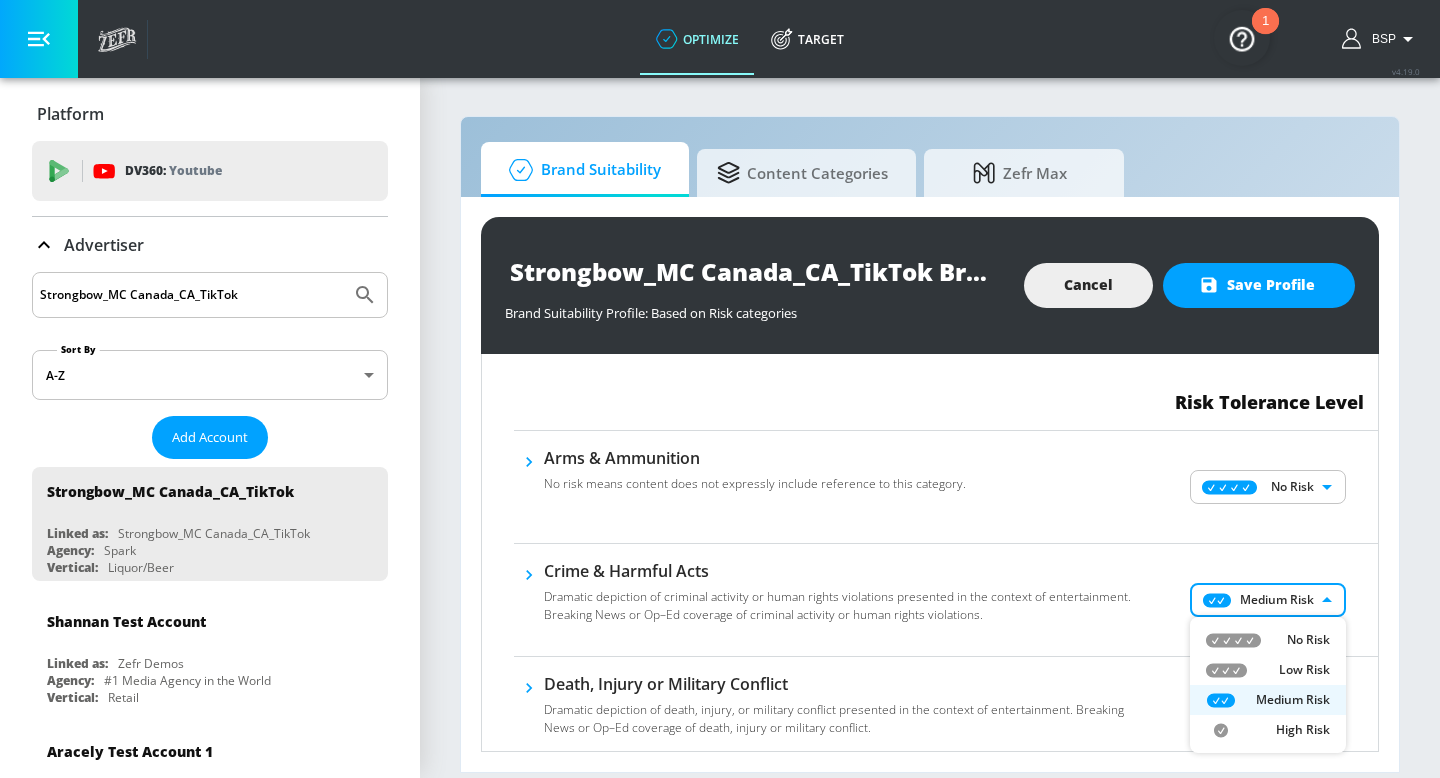click on "optimize Target optimize Target v 4.19.0 BSP Platform DV360:   Youtube DV360:   Youtube Advertiser [BRAND] Sort By A-Z asc ​ Add Account [BRAND] Linked as: [BRAND] Agency: [AGENCY_NAME] Vertical: Liquor/Beer [ACCOUNT_NAME] Linked as: [ACCOUNT_NAME] Demos Agency: [AGENCY_NAME] Vertical: Retail [ACCOUNT_NAME] Linked as: [ACCOUNT_NAME] Demos Agency: [AGENCY_NAME] Vertical: Other [ACCOUNT_NAME] Linked as: [ACCOUNT_NAME] Demos Agency: [AGENCY_NAME] Vertical: Healthcare [ACCOUNT_NAME] Linked as: [ACCOUNT_NAME] Demos Agency: [AGENCY_NAME] Vertical: CPG (Consumer Packaged Goods) [ACCOUNT_NAME] Linked as: [ACCOUNT_NAME] Demos Agency: [AGENCY_NAME] Vertical: Other [ACCOUNT_NAME] Linked as: [ACCOUNT_NAME] Demos Agency: [AGENCY_NAME] Vertical: Music [ACCOUNT_NAME] Linked as: [ACCOUNT_NAME] Demos Agency: [AGENCY_NAME] Vertical: CPG (Consumer Packaged Goods) [ACCOUNT_NAME] Linked as: [ACCOUNT_NAME] Demos Agency: [AGENCY_NAME] Vertical: Travel [ACCOUNT_NAME] Linked as: [ACCOUNT_NAME] Test Brand Agency: [AGENCY_NAME] Vertical: Healthcare [ACCOUNT_NAME] Linked as: [ACCOUNT_NAME] Demos Agency: [AGENCY_NAME] Agency Other" at bounding box center (720, 389) 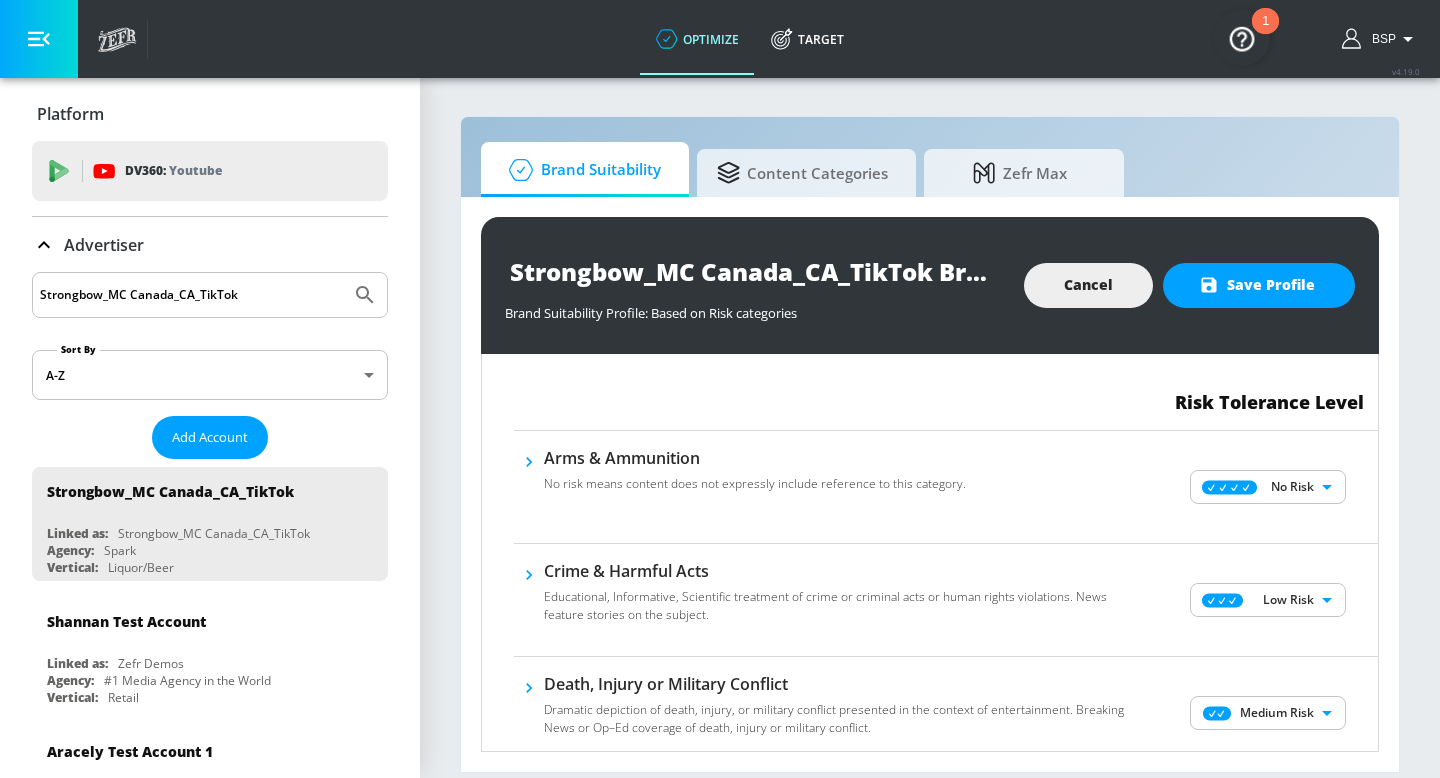 click on "Medium Risk MEDIUM ​" at bounding box center (1270, 713) 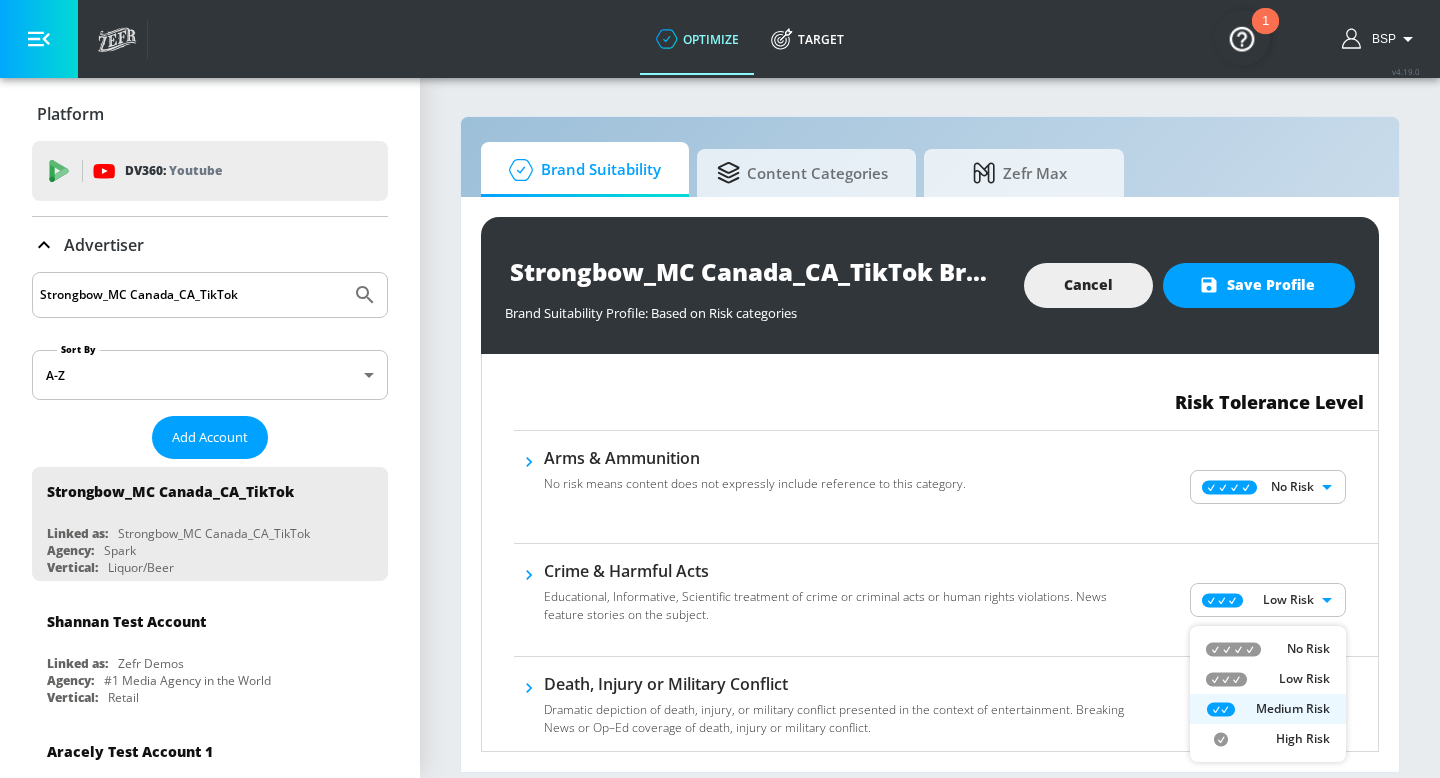 click on "Low Risk" at bounding box center (1268, 679) 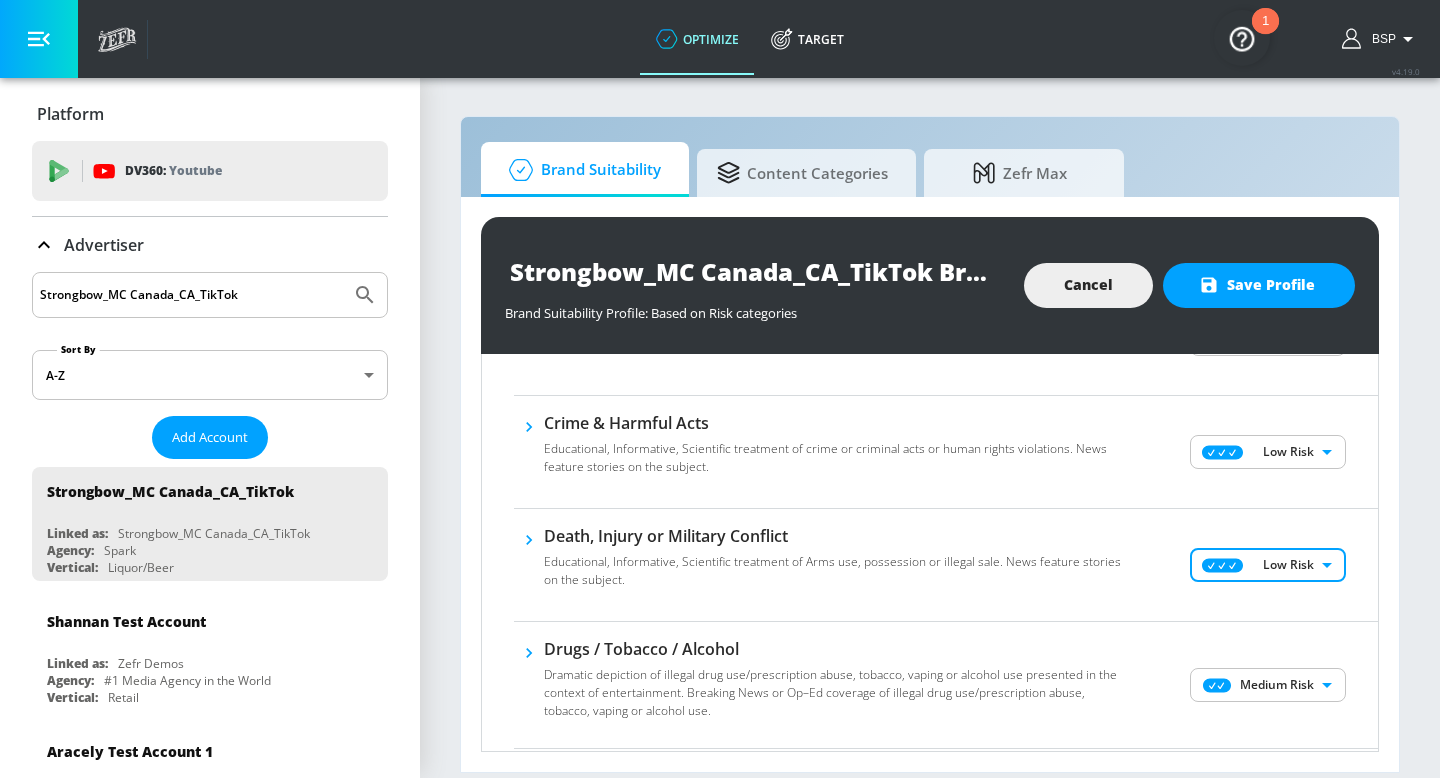 scroll, scrollTop: 388, scrollLeft: 0, axis: vertical 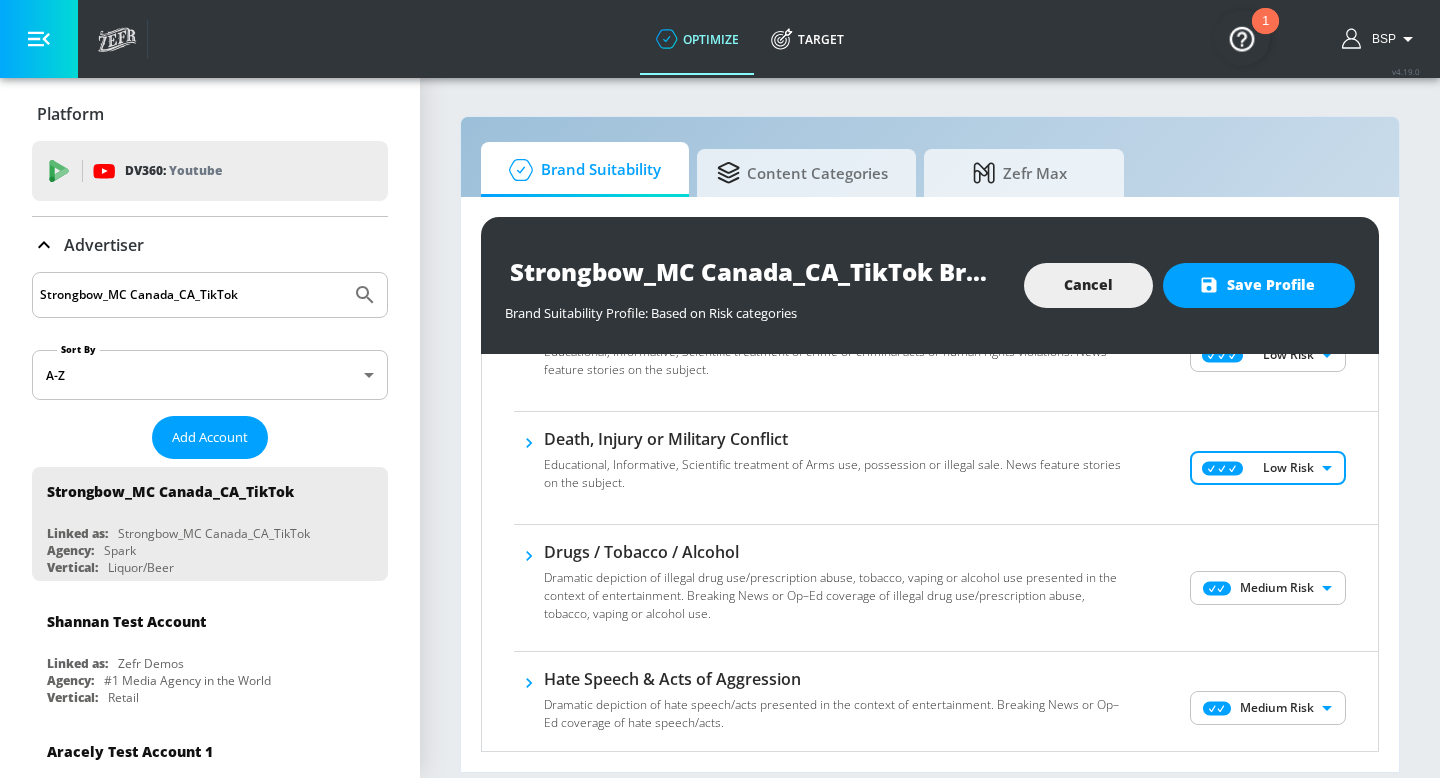 click on "optimize Target optimize Target v 4.19.0 BSP Platform DV360:   Youtube DV360:   Youtube Advertiser [BRAND] Sort By A-Z asc ​ Add Account [BRAND] Linked as: [BRAND] Agency: [AGENCY_NAME] Vertical: Liquor/Beer [ACCOUNT_NAME] Linked as: [ACCOUNT_NAME] Demos Agency: [AGENCY_NAME] Vertical: Retail [ACCOUNT_NAME] Linked as: [ACCOUNT_NAME] Demos Agency: [AGENCY_NAME] Vertical: Other [ACCOUNT_NAME] Linked as: [ACCOUNT_NAME] Demos Agency: [AGENCY_NAME] Vertical: Healthcare [ACCOUNT_NAME] Linked as: [ACCOUNT_NAME] Demos Agency: [AGENCY_NAME] Vertical: CPG (Consumer Packaged Goods) [ACCOUNT_NAME] Linked as: [ACCOUNT_NAME] Demos Agency: [AGENCY_NAME] Vertical: Other [ACCOUNT_NAME] Linked as: [ACCOUNT_NAME] Demos Agency: [AGENCY_NAME] Vertical: Music [ACCOUNT_NAME] Linked as: [ACCOUNT_NAME] Demos Agency: [AGENCY_NAME] Vertical: CPG (Consumer Packaged Goods) [ACCOUNT_NAME] Linked as: [ACCOUNT_NAME] Demos Agency: [AGENCY_NAME] Vertical: Travel [ACCOUNT_NAME] Linked as: [ACCOUNT_NAME] Test Brand Agency: [AGENCY_NAME] Vertical: Healthcare [ACCOUNT_NAME] Linked as: [ACCOUNT_NAME] Demos Agency: [AGENCY_NAME] Agency Other" at bounding box center (720, 389) 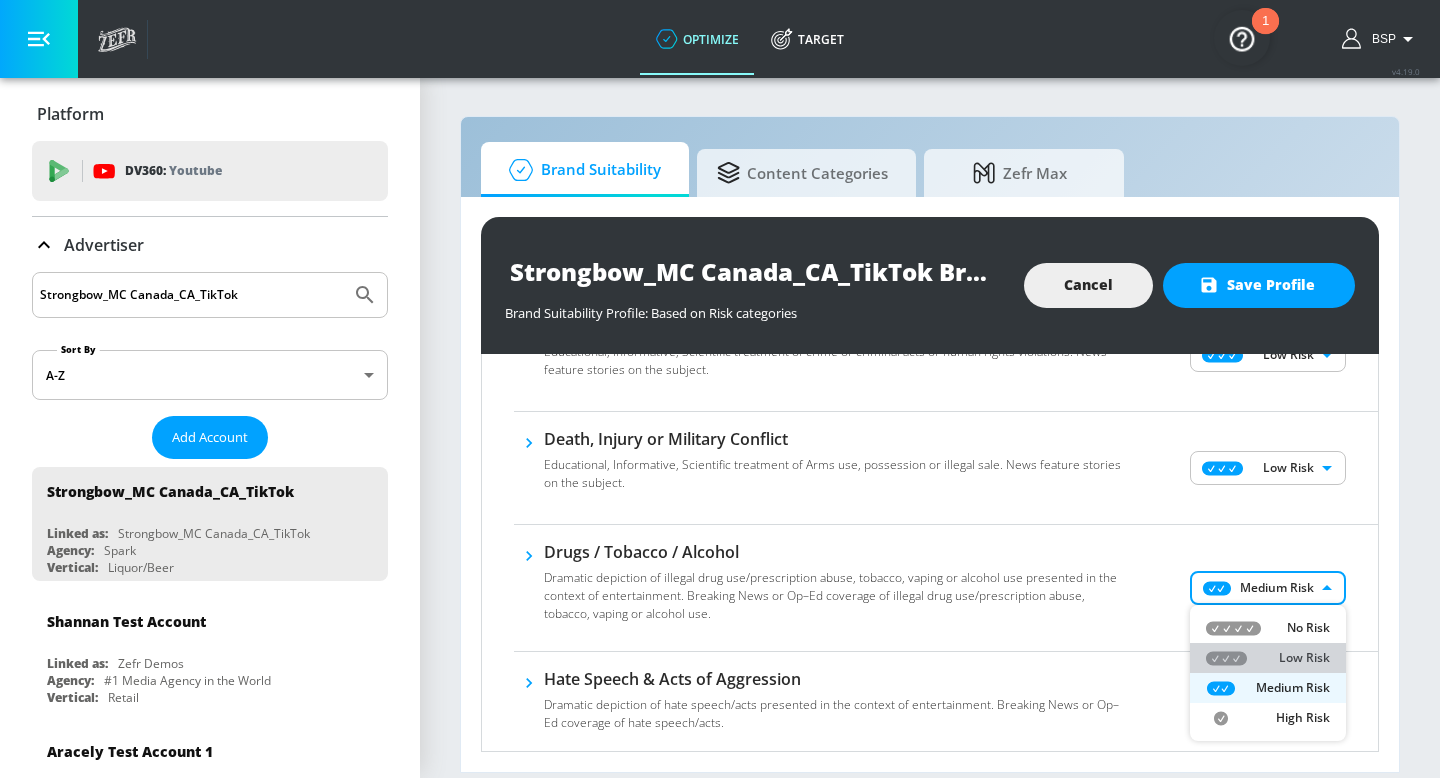 click on "Low Risk" at bounding box center (1268, 658) 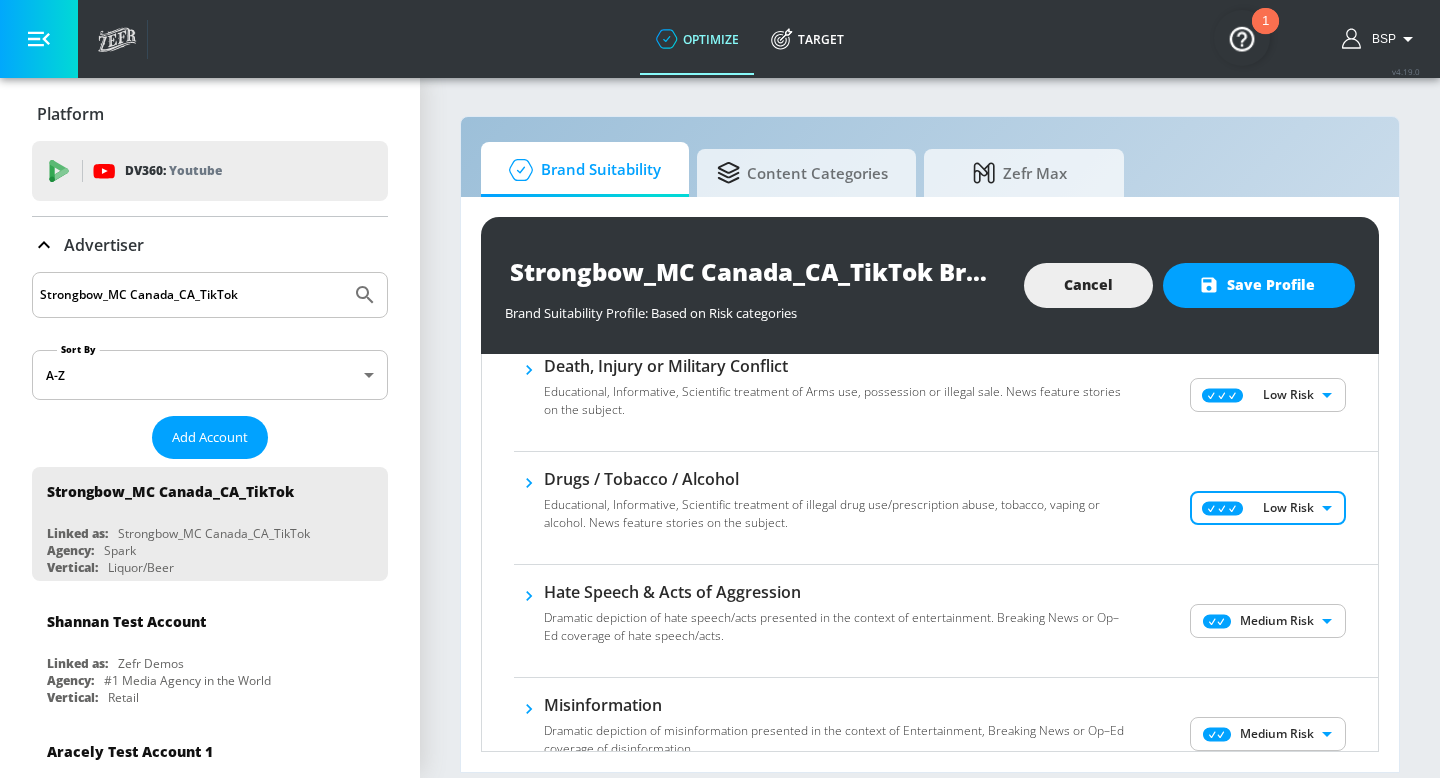 scroll, scrollTop: 487, scrollLeft: 0, axis: vertical 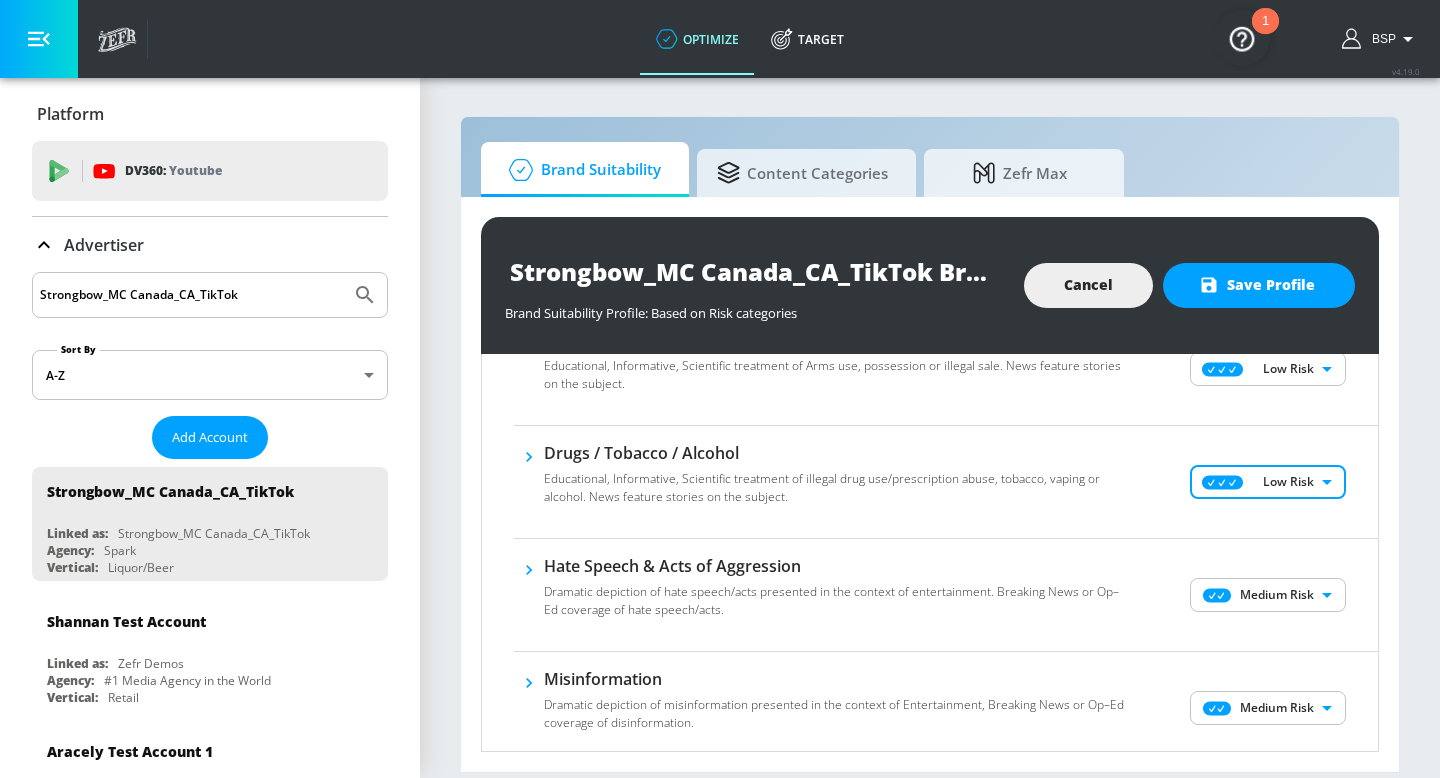 click on "optimize Target optimize Target v 4.19.0 BSP Platform DV360:   Youtube DV360:   Youtube Advertiser [BRAND] Sort By A-Z asc ​ Add Account [BRAND] Linked as: [BRAND] Agency: [AGENCY_NAME] Vertical: Liquor/Beer [ACCOUNT_NAME] Linked as: [ACCOUNT_NAME] Demos Agency: [AGENCY_NAME] Vertical: Retail [ACCOUNT_NAME] Linked as: [ACCOUNT_NAME] Demos Agency: [AGENCY_NAME] Vertical: Other [ACCOUNT_NAME] Linked as: [ACCOUNT_NAME] Demos Agency: [AGENCY_NAME] Vertical: Healthcare [ACCOUNT_NAME] Linked as: [ACCOUNT_NAME] Demos Agency: [AGENCY_NAME] Vertical: CPG (Consumer Packaged Goods) [ACCOUNT_NAME] Linked as: [ACCOUNT_NAME] Demos Agency: [AGENCY_NAME] Vertical: Other [ACCOUNT_NAME] Linked as: [ACCOUNT_NAME] Demos Agency: [AGENCY_NAME] Vertical: Music [ACCOUNT_NAME] Linked as: [ACCOUNT_NAME] Demos Agency: [AGENCY_NAME] Vertical: CPG (Consumer Packaged Goods) [ACCOUNT_NAME] Linked as: [ACCOUNT_NAME] Demos Agency: [AGENCY_NAME] Vertical: Travel [ACCOUNT_NAME] Linked as: [ACCOUNT_NAME] Test Brand Agency: [AGENCY_NAME] Vertical: Healthcare [ACCOUNT_NAME] Linked as: [ACCOUNT_NAME] Demos Agency: [AGENCY_NAME] Agency Other" at bounding box center [720, 389] 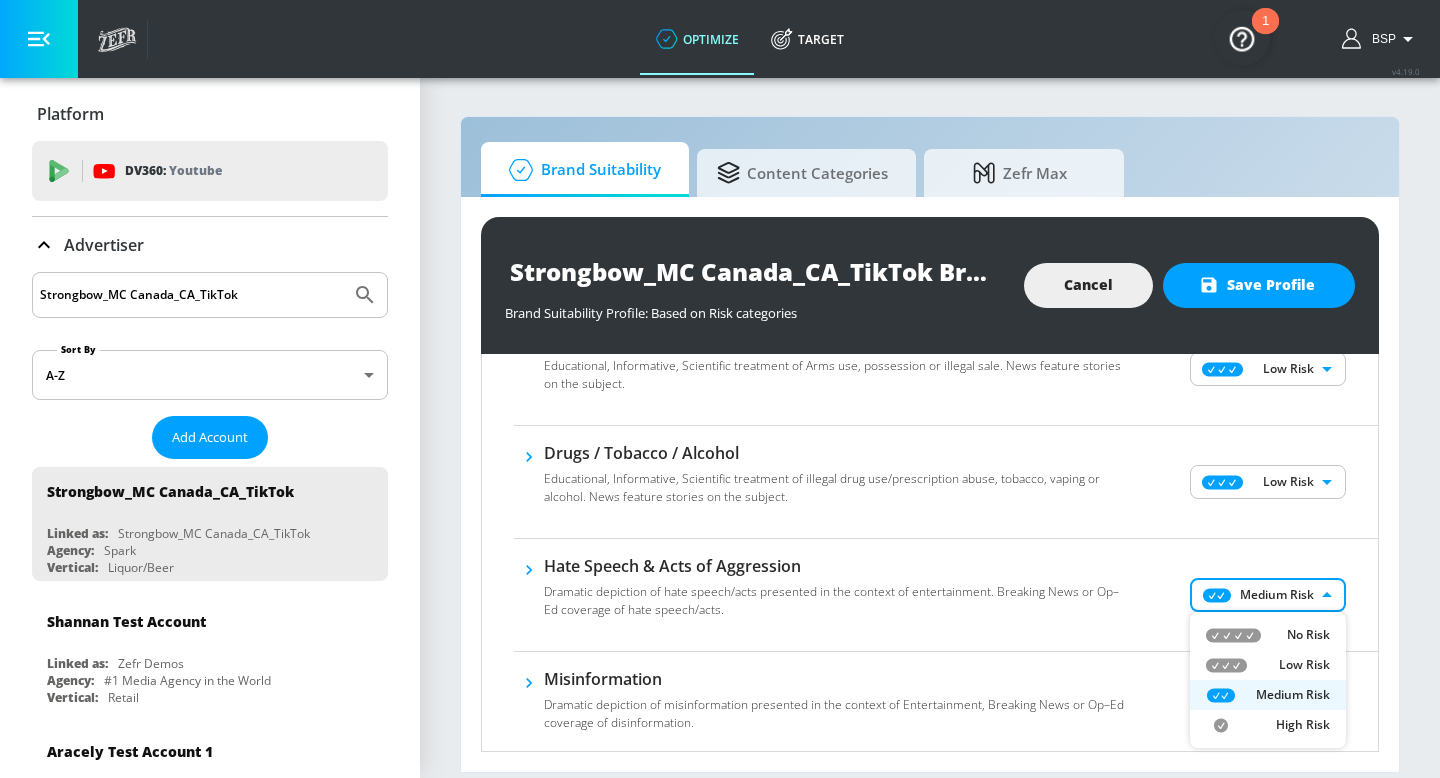 click on "No Risk" at bounding box center (1268, 635) 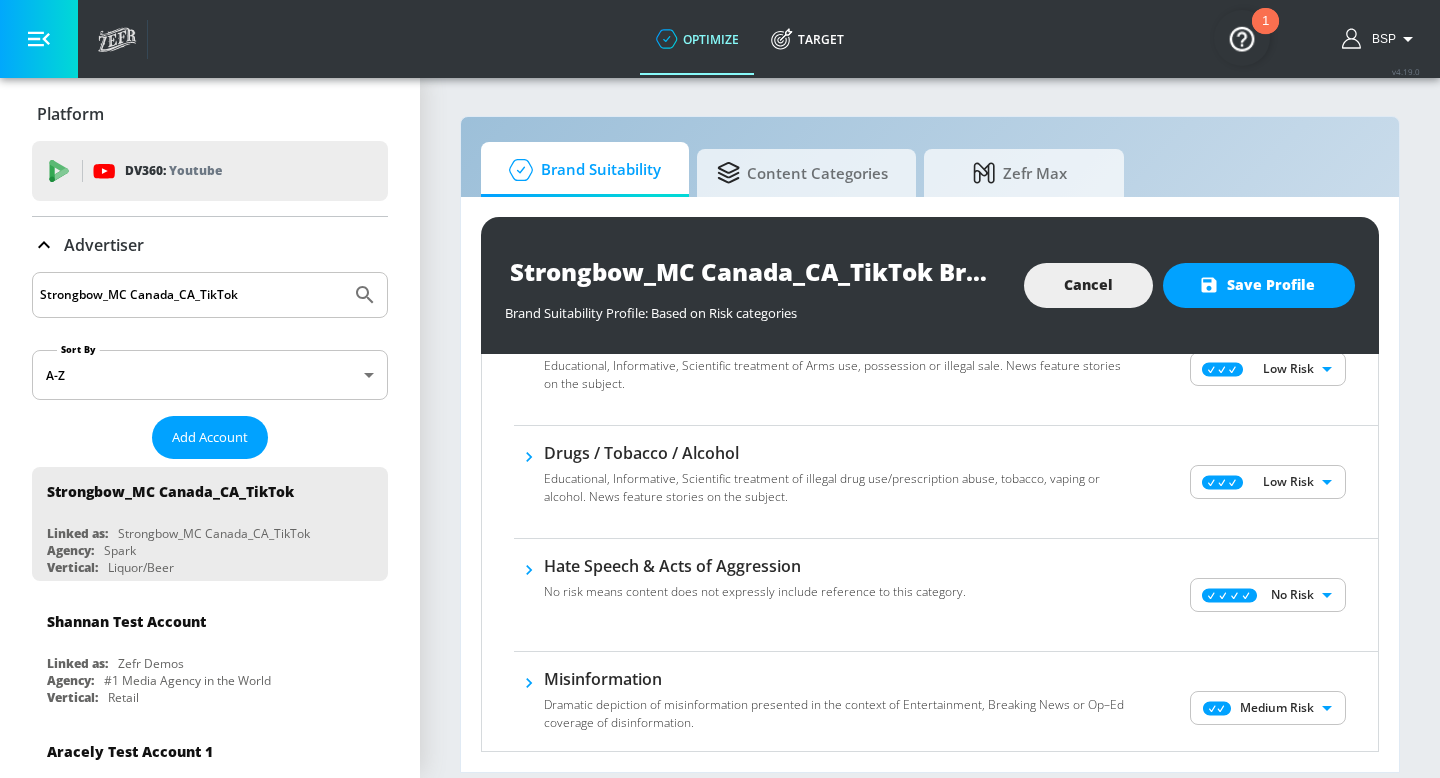 click on "Medium Risk MEDIUM ​" at bounding box center (1270, 708) 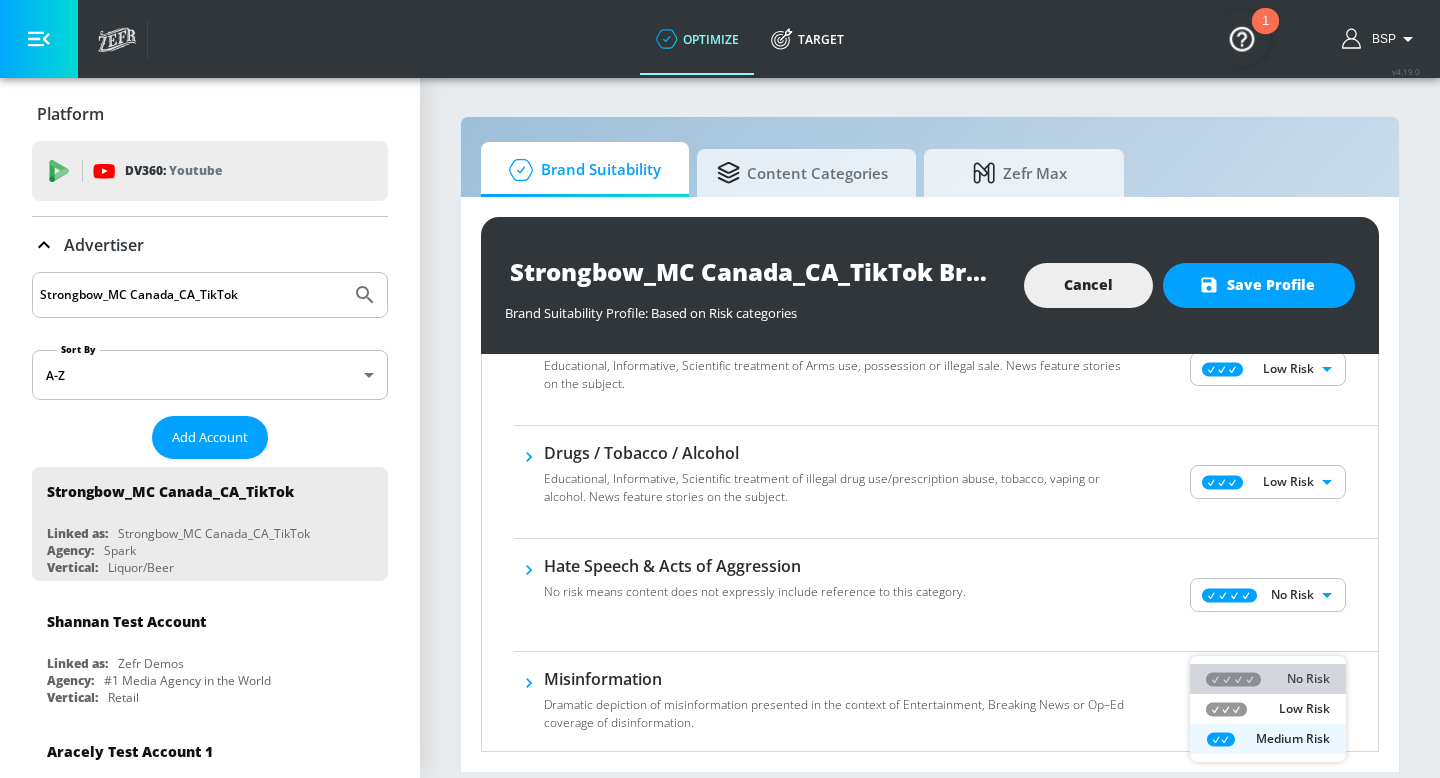 click 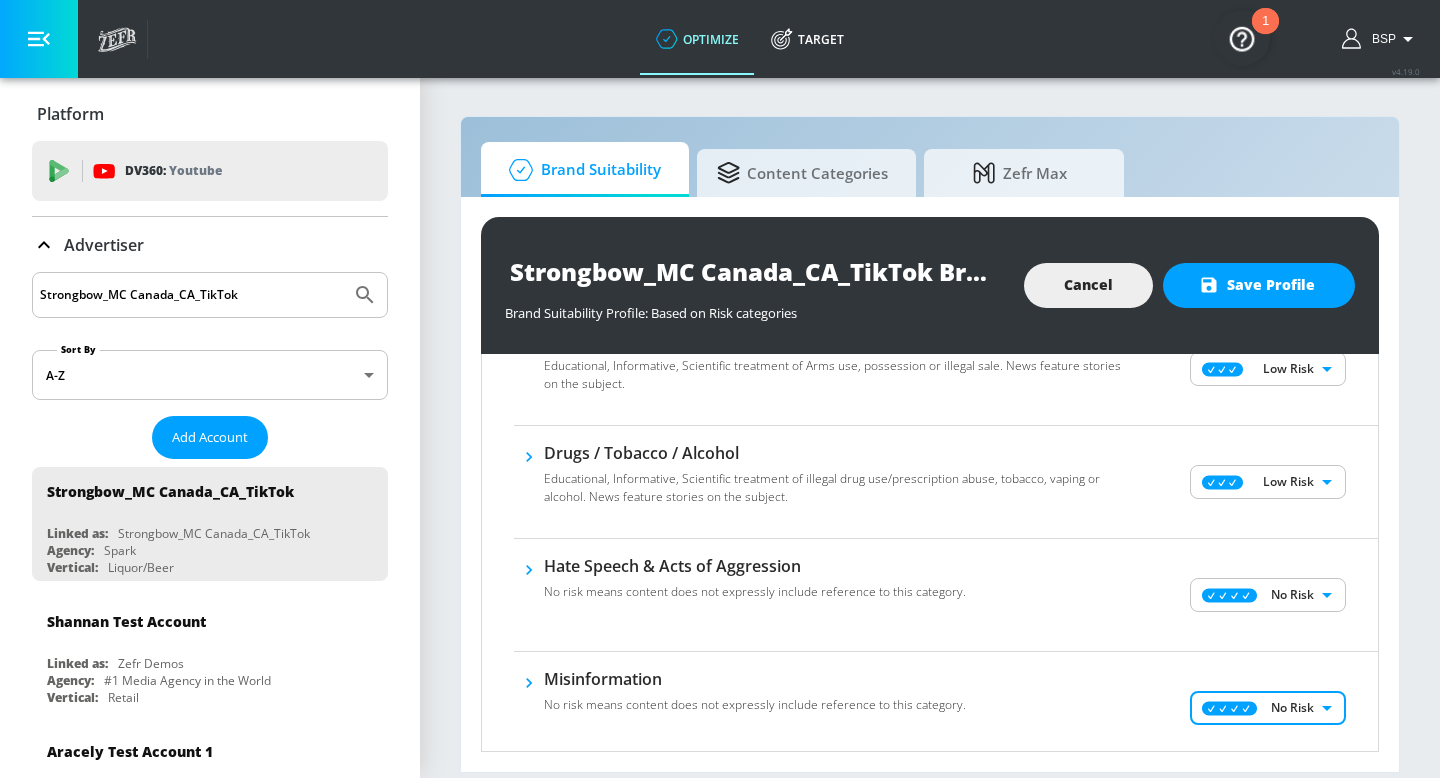 click on "Misinformation No risk means content does not expressly include reference to this category." at bounding box center [838, 708] 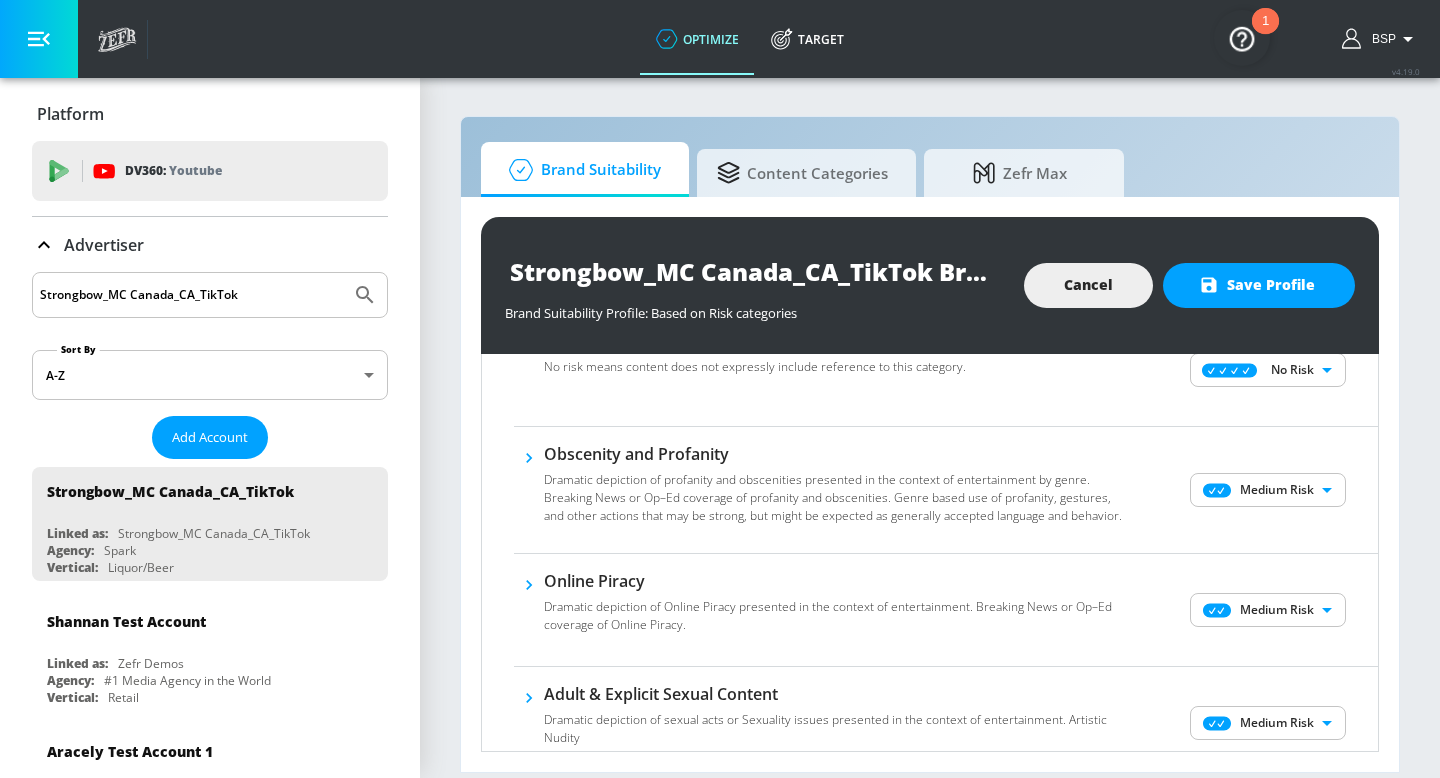 scroll, scrollTop: 879, scrollLeft: 0, axis: vertical 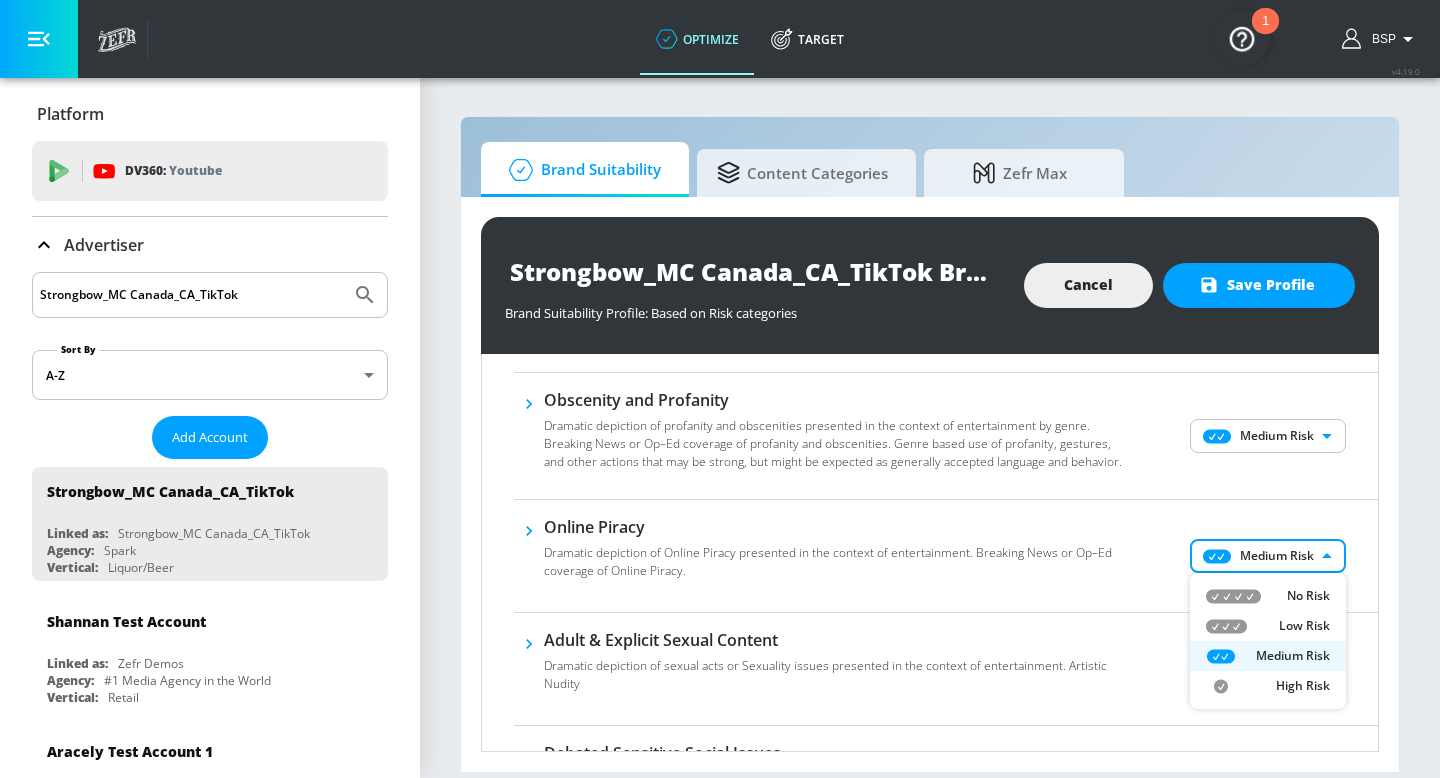 click on "optimize Target optimize Target v 4.19.0 BSP Platform DV360:   Youtube DV360:   Youtube Advertiser [BRAND] Sort By A-Z asc ​ Add Account [BRAND] Linked as: [BRAND] Agency: [AGENCY_NAME] Vertical: Liquor/Beer [ACCOUNT_NAME] Linked as: [ACCOUNT_NAME] Demos Agency: [AGENCY_NAME] Vertical: Retail [ACCOUNT_NAME] Linked as: [ACCOUNT_NAME] Demos Agency: [AGENCY_NAME] Vertical: Other [ACCOUNT_NAME] Linked as: [ACCOUNT_NAME] Demos Agency: [AGENCY_NAME] Vertical: Healthcare [ACCOUNT_NAME] Linked as: [ACCOUNT_NAME] Demos Agency: [AGENCY_NAME] Vertical: CPG (Consumer Packaged Goods) [ACCOUNT_NAME] Linked as: [ACCOUNT_NAME] Demos Agency: [AGENCY_NAME] Vertical: Other [ACCOUNT_NAME] Linked as: [ACCOUNT_NAME] Demos Agency: [AGENCY_NAME] Vertical: Music [ACCOUNT_NAME] Linked as: [ACCOUNT_NAME] Demos Agency: [AGENCY_NAME] Vertical: CPG (Consumer Packaged Goods) [ACCOUNT_NAME] Linked as: [ACCOUNT_NAME] Demos Agency: [AGENCY_NAME] Vertical: Travel [ACCOUNT_NAME] Linked as: [ACCOUNT_NAME] Test Brand Agency: [AGENCY_NAME] Vertical: Healthcare [ACCOUNT_NAME] Linked as: [ACCOUNT_NAME] Demos Agency: [AGENCY_NAME] Agency Other" at bounding box center [720, 389] 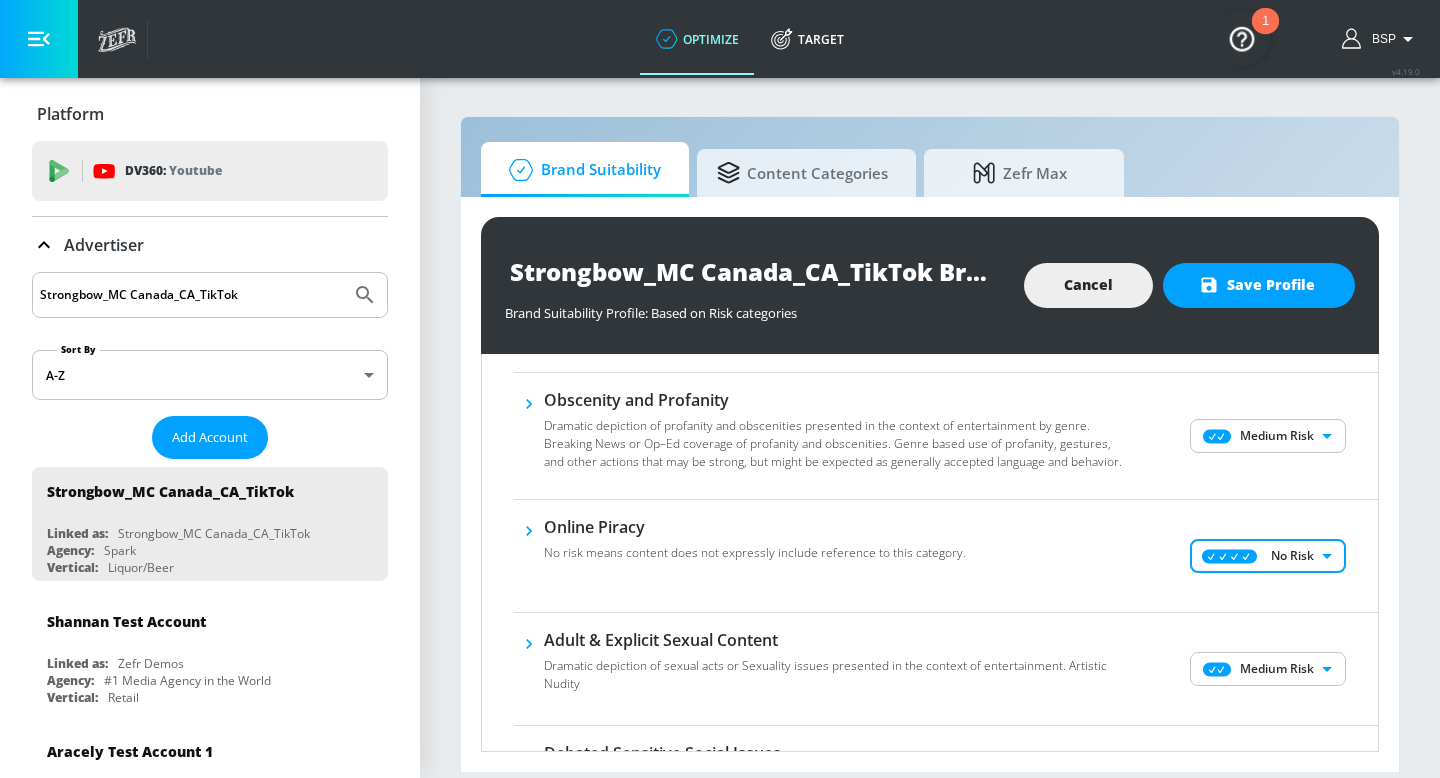 click on "optimize Target optimize Target v 4.19.0 BSP Platform DV360:   Youtube DV360:   Youtube Advertiser [BRAND] Sort By A-Z asc ​ Add Account [BRAND] Linked as: [BRAND] Agency: [AGENCY_NAME] Vertical: Liquor/Beer [ACCOUNT_NAME] Linked as: [ACCOUNT_NAME] Demos Agency: [AGENCY_NAME] Vertical: Retail [ACCOUNT_NAME] Linked as: [ACCOUNT_NAME] Demos Agency: [AGENCY_NAME] Vertical: Other [ACCOUNT_NAME] Linked as: [ACCOUNT_NAME] Demos Agency: [AGENCY_NAME] Vertical: Healthcare [ACCOUNT_NAME] Linked as: [ACCOUNT_NAME] Demos Agency: [AGENCY_NAME] Vertical: CPG (Consumer Packaged Goods) [ACCOUNT_NAME] Linked as: [ACCOUNT_NAME] Demos Agency: [AGENCY_NAME] Vertical: Other [ACCOUNT_NAME] Linked as: [ACCOUNT_NAME] Demos Agency: [AGENCY_NAME] Vertical: Music [ACCOUNT_NAME] Linked as: [ACCOUNT_NAME] Demos Agency: [AGENCY_NAME] Vertical: CPG (Consumer Packaged Goods) [ACCOUNT_NAME] Linked as: [ACCOUNT_NAME] Demos Agency: [AGENCY_NAME] Vertical: Travel [ACCOUNT_NAME] Linked as: [ACCOUNT_NAME] Test Brand Agency: [AGENCY_NAME] Vertical: Healthcare [ACCOUNT_NAME] Linked as: [ACCOUNT_NAME] Demos Agency: [AGENCY_NAME] Agency Other" at bounding box center (720, 389) 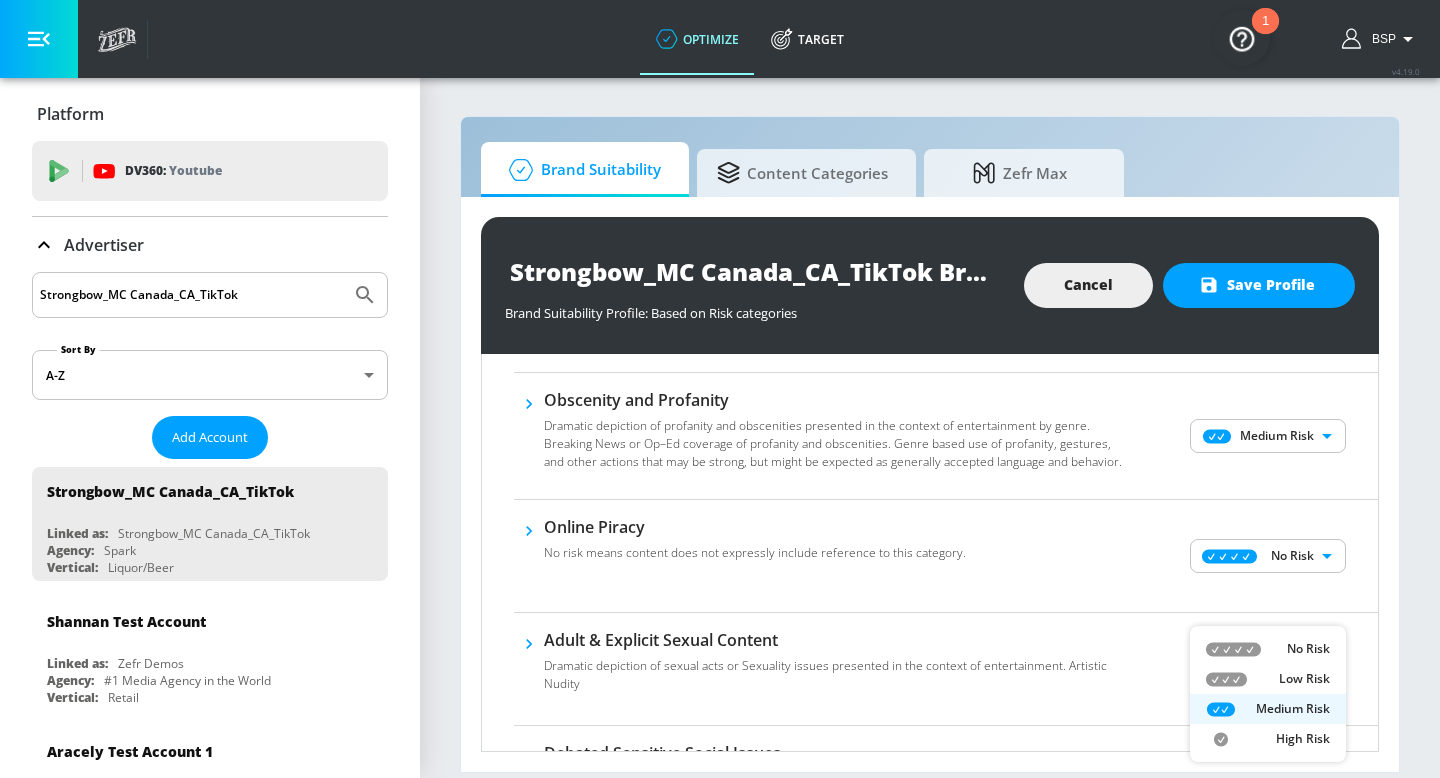 click 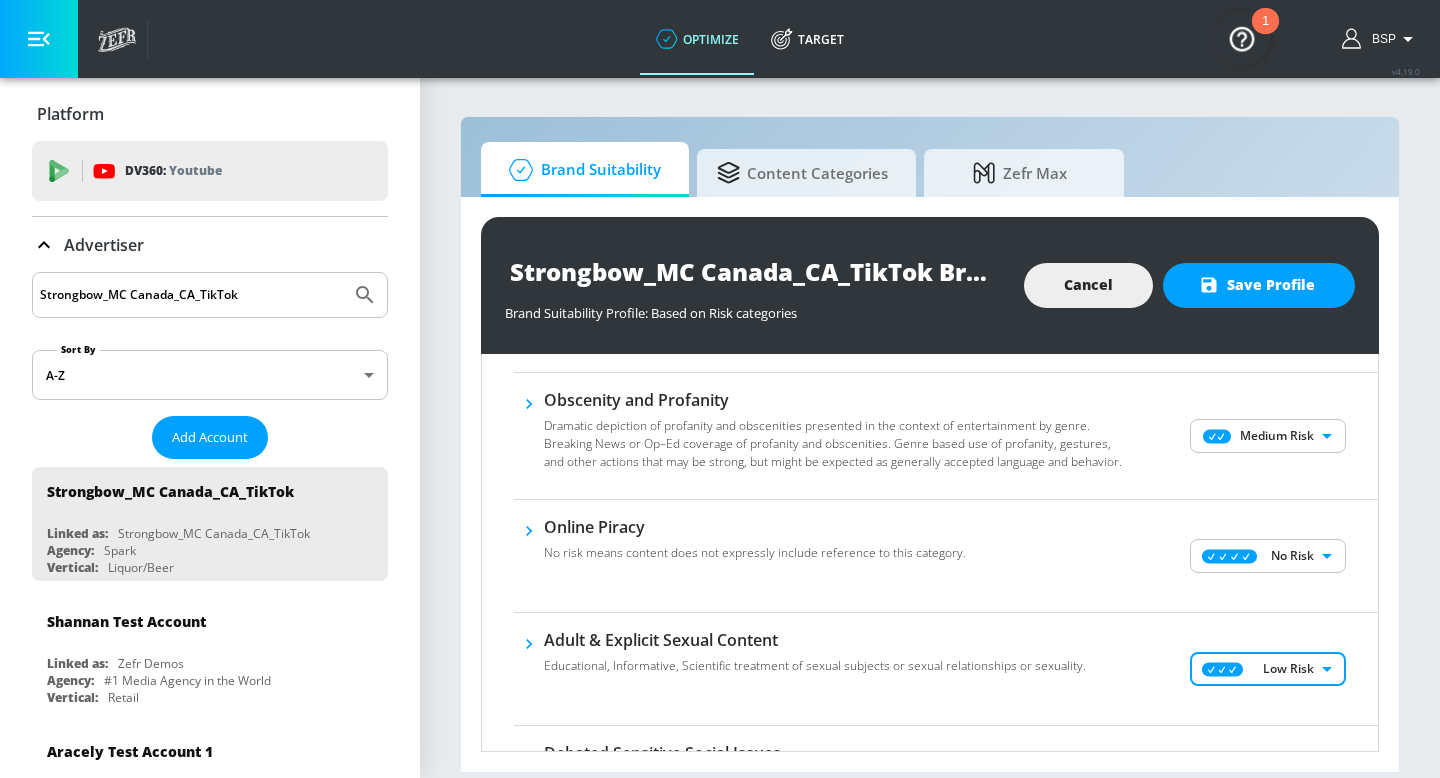 click on "optimize Target optimize Target v 4.19.0 BSP Platform DV360:   Youtube DV360:   Youtube Advertiser [BRAND] Sort By A-Z asc ​ Add Account [BRAND] Linked as: [BRAND] Agency: [AGENCY_NAME] Vertical: Liquor/Beer [ACCOUNT_NAME] Linked as: [ACCOUNT_NAME] Demos Agency: [AGENCY_NAME] Vertical: Retail [ACCOUNT_NAME] Linked as: [ACCOUNT_NAME] Demos Agency: [AGENCY_NAME] Vertical: Other [ACCOUNT_NAME] Linked as: [ACCOUNT_NAME] Demos Agency: [AGENCY_NAME] Vertical: Healthcare [ACCOUNT_NAME] Linked as: [ACCOUNT_NAME] Demos Agency: [AGENCY_NAME] Vertical: CPG (Consumer Packaged Goods) [ACCOUNT_NAME] Linked as: [ACCOUNT_NAME] Demos Agency: [AGENCY_NAME] Vertical: Other [ACCOUNT_NAME] Linked as: [ACCOUNT_NAME] Demos Agency: [AGENCY_NAME] Vertical: Music [ACCOUNT_NAME] Linked as: [ACCOUNT_NAME] Demos Agency: [AGENCY_NAME] Vertical: CPG (Consumer Packaged Goods) [ACCOUNT_NAME] Linked as: [ACCOUNT_NAME] Demos Agency: [AGENCY_NAME] Vertical: Travel [ACCOUNT_NAME] Linked as: [ACCOUNT_NAME] Test Brand Agency: [AGENCY_NAME] Vertical: Healthcare [ACCOUNT_NAME] Linked as: [ACCOUNT_NAME] Demos Agency: [AGENCY_NAME] Agency Other" at bounding box center [720, 389] 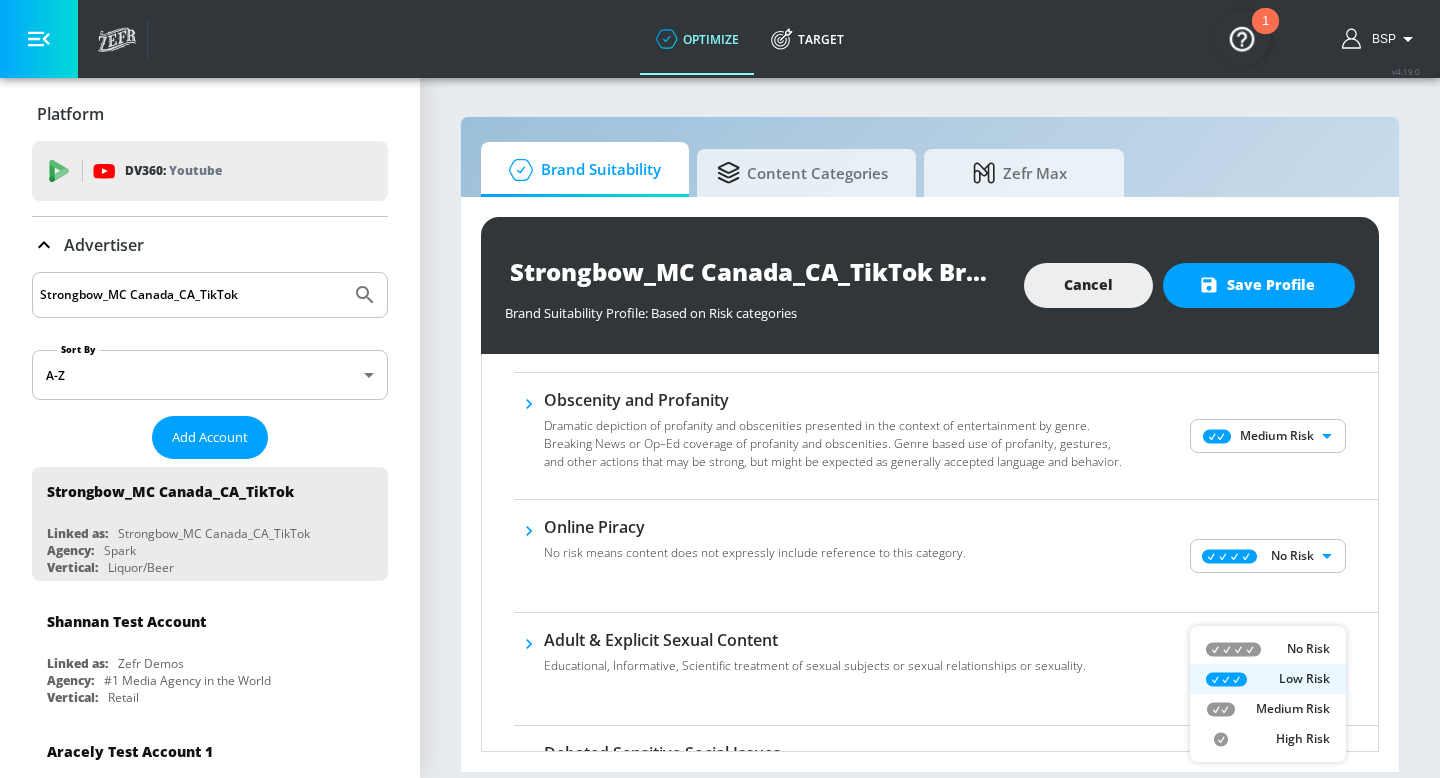click 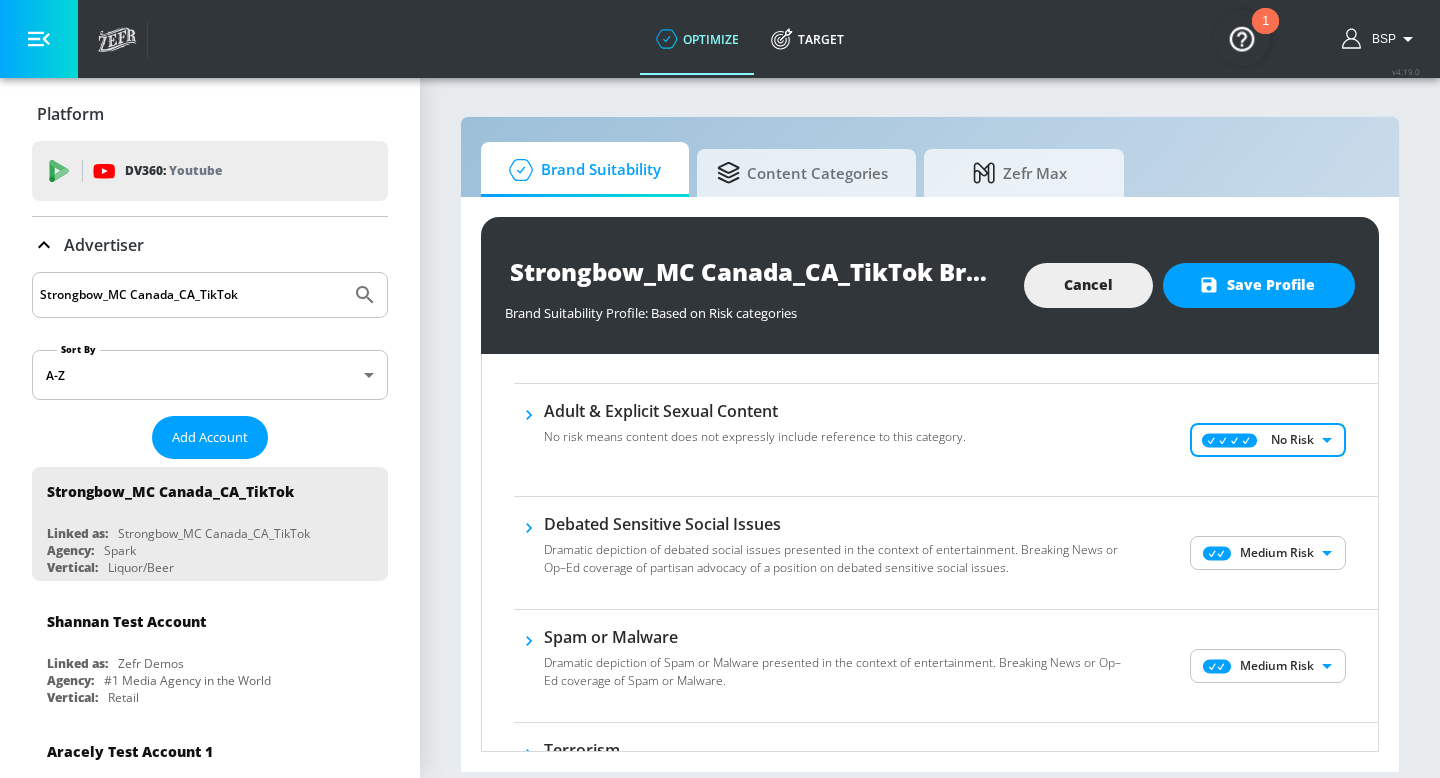 scroll, scrollTop: 1225, scrollLeft: 0, axis: vertical 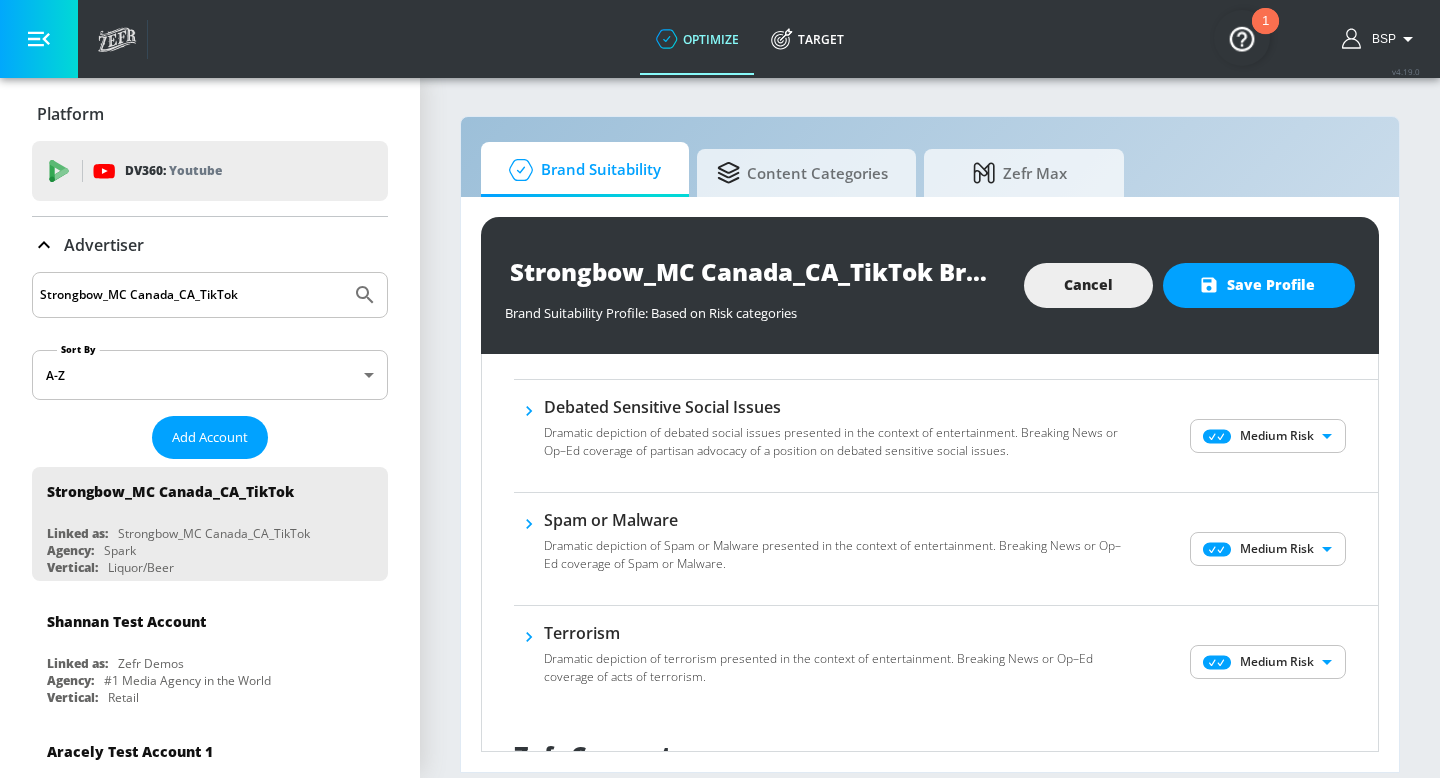 click on "optimize Target optimize Target v 4.19.0 BSP Platform DV360:   Youtube DV360:   Youtube Advertiser [BRAND] Sort By A-Z asc ​ Add Account [BRAND] Linked as: [BRAND] Agency: [AGENCY_NAME] Vertical: Liquor/Beer [ACCOUNT_NAME] Linked as: [ACCOUNT_NAME] Demos Agency: [AGENCY_NAME] Vertical: Retail [ACCOUNT_NAME] Linked as: [ACCOUNT_NAME] Demos Agency: [AGENCY_NAME] Vertical: Other [ACCOUNT_NAME] Linked as: [ACCOUNT_NAME] Demos Agency: [AGENCY_NAME] Vertical: Healthcare [ACCOUNT_NAME] Linked as: [ACCOUNT_NAME] Demos Agency: [AGENCY_NAME] Vertical: CPG (Consumer Packaged Goods) [ACCOUNT_NAME] Linked as: [ACCOUNT_NAME] Demos Agency: [AGENCY_NAME] Vertical: Other [ACCOUNT_NAME] Linked as: [ACCOUNT_NAME] Demos Agency: [AGENCY_NAME] Vertical: Music [ACCOUNT_NAME] Linked as: [ACCOUNT_NAME] Demos Agency: [AGENCY_NAME] Vertical: CPG (Consumer Packaged Goods) [ACCOUNT_NAME] Linked as: [ACCOUNT_NAME] Demos Agency: [AGENCY_NAME] Vertical: Travel [ACCOUNT_NAME] Linked as: [ACCOUNT_NAME] Test Brand Agency: [AGENCY_NAME] Vertical: Healthcare [ACCOUNT_NAME] Linked as: [ACCOUNT_NAME] Demos Agency: [AGENCY_NAME] Agency Other" at bounding box center [720, 389] 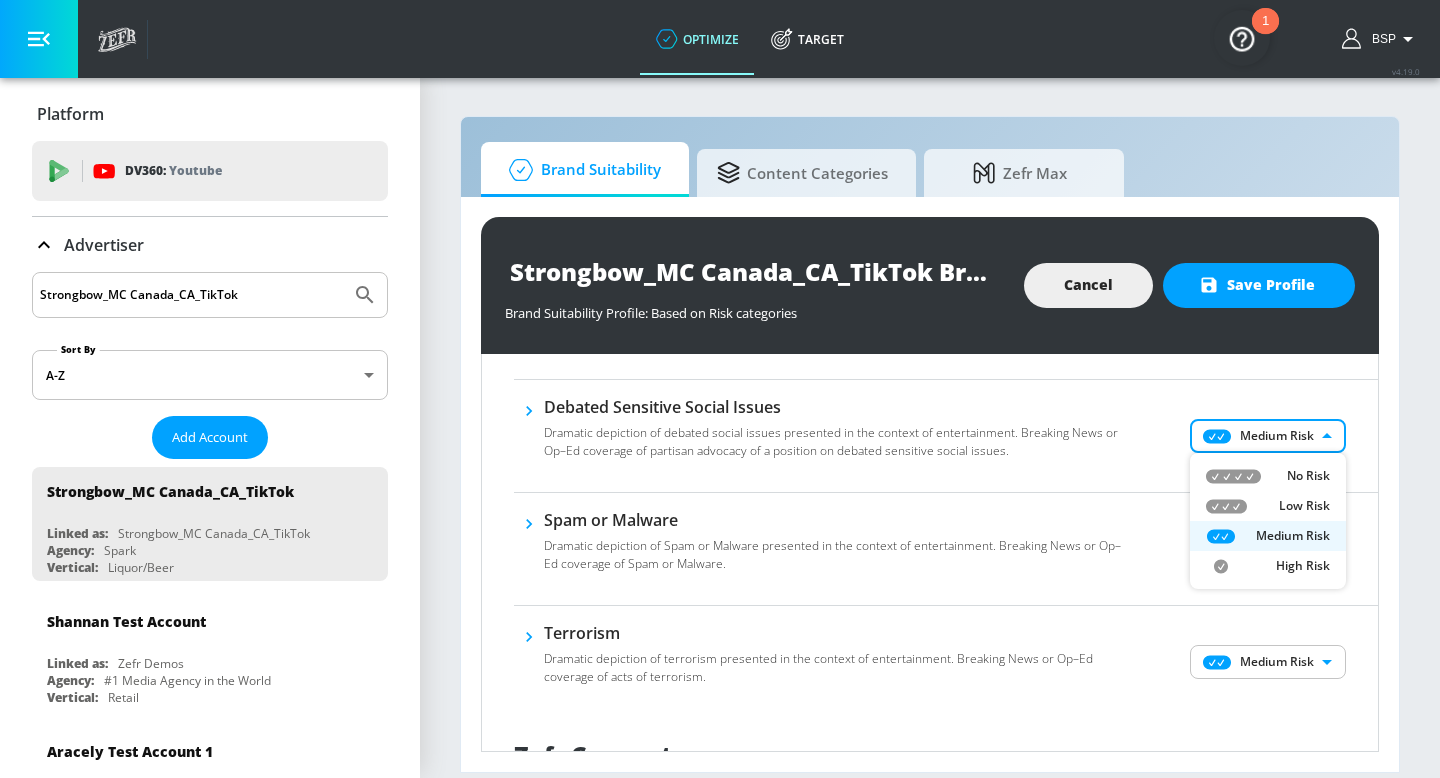 click on "No Risk" at bounding box center (1268, 476) 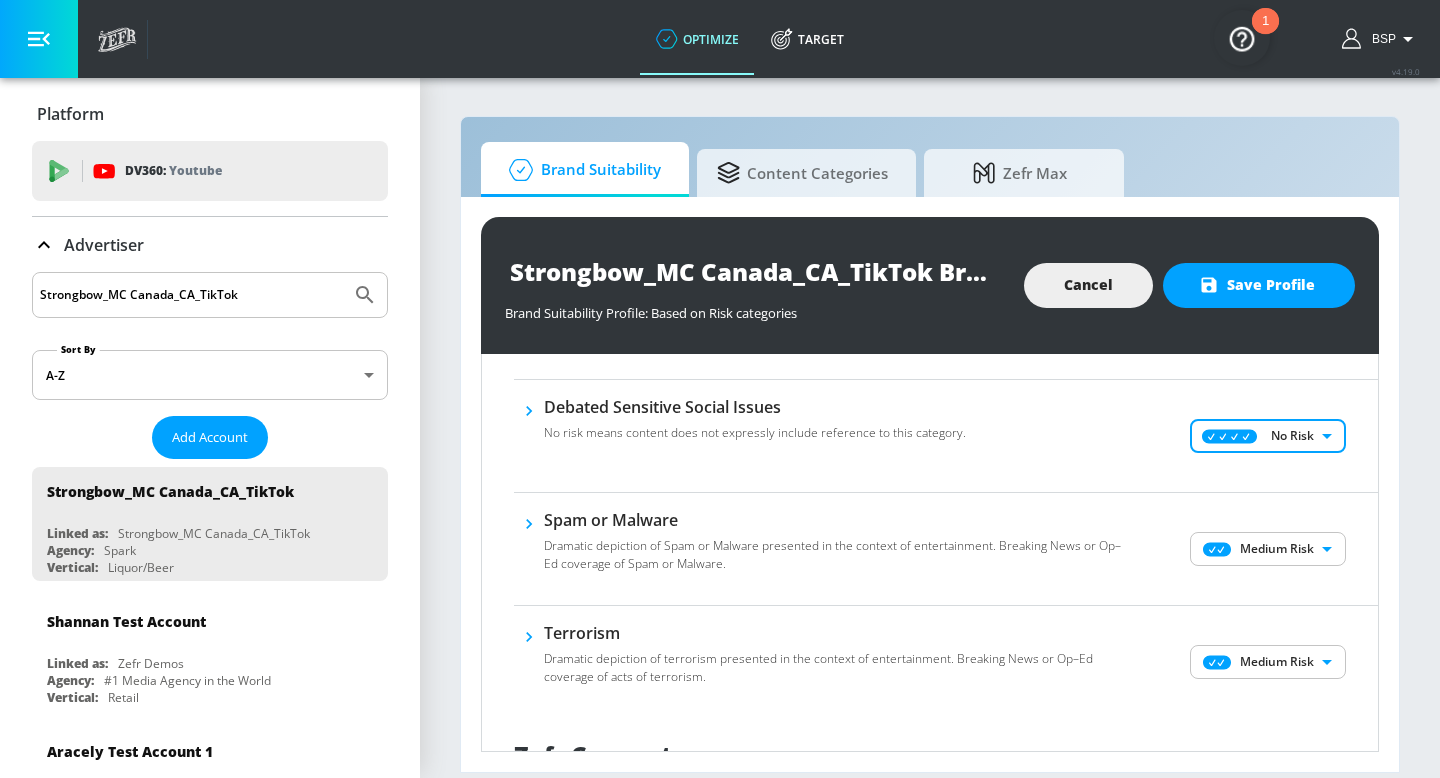 click on "optimize Target optimize Target v 4.19.0 BSP Platform DV360:   Youtube DV360:   Youtube Advertiser [BRAND] Sort By A-Z asc ​ Add Account [BRAND] Linked as: [BRAND] Agency: [AGENCY_NAME] Vertical: Liquor/Beer [ACCOUNT_NAME] Linked as: [ACCOUNT_NAME] Demos Agency: [AGENCY_NAME] Vertical: Retail [ACCOUNT_NAME] Linked as: [ACCOUNT_NAME] Demos Agency: [AGENCY_NAME] Vertical: Other [ACCOUNT_NAME] Linked as: [ACCOUNT_NAME] Demos Agency: [AGENCY_NAME] Vertical: Healthcare [ACCOUNT_NAME] Linked as: [ACCOUNT_NAME] Demos Agency: [AGENCY_NAME] Vertical: CPG (Consumer Packaged Goods) [ACCOUNT_NAME] Linked as: [ACCOUNT_NAME] Demos Agency: [AGENCY_NAME] Vertical: Other [ACCOUNT_NAME] Linked as: [ACCOUNT_NAME] Demos Agency: [AGENCY_NAME] Vertical: Music [ACCOUNT_NAME] Linked as: [ACCOUNT_NAME] Demos Agency: [AGENCY_NAME] Vertical: CPG (Consumer Packaged Goods) [ACCOUNT_NAME] Linked as: [ACCOUNT_NAME] Demos Agency: [AGENCY_NAME] Vertical: Travel [ACCOUNT_NAME] Linked as: [ACCOUNT_NAME] Test Brand Agency: [AGENCY_NAME] Vertical: Healthcare [ACCOUNT_NAME] Linked as: [ACCOUNT_NAME] Demos Agency: [AGENCY_NAME] Agency Other" at bounding box center (720, 389) 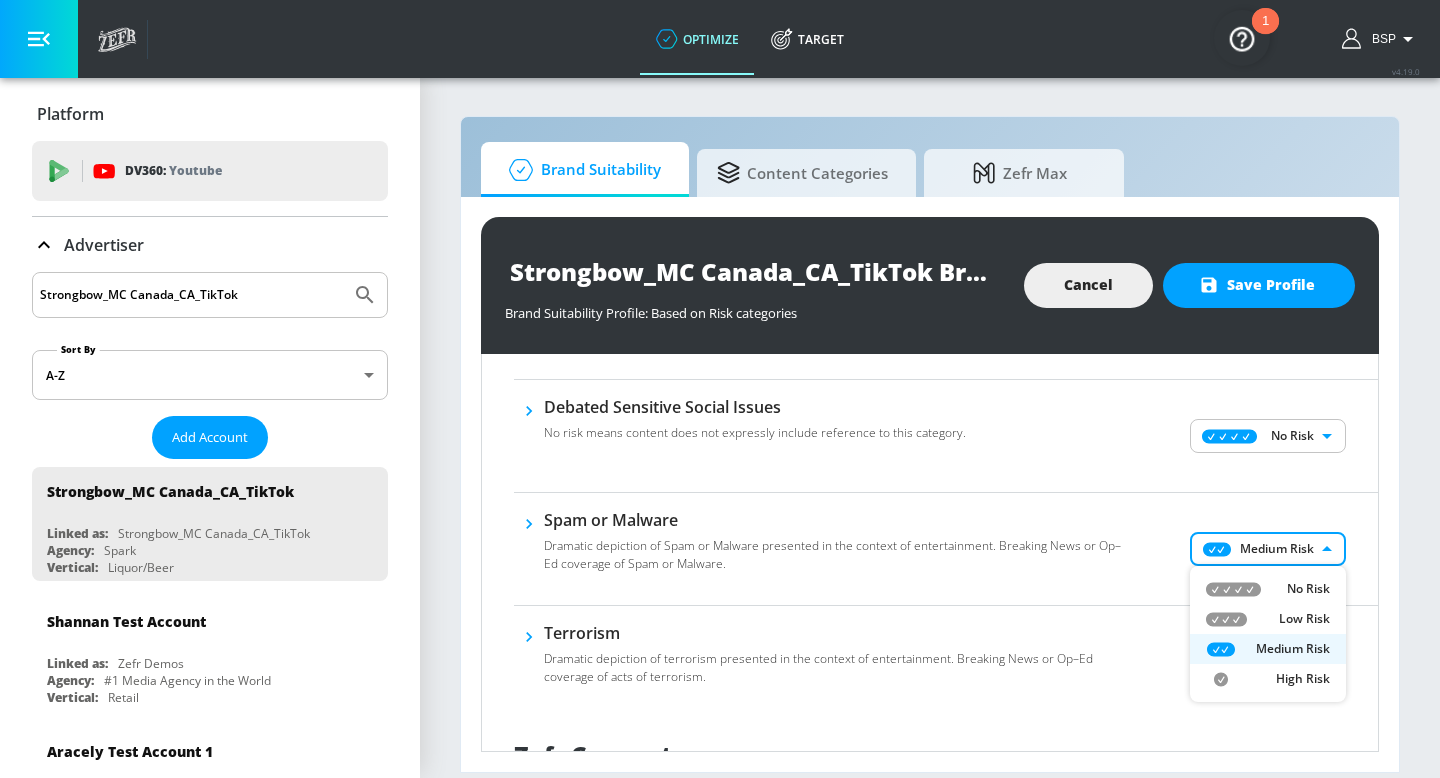 click 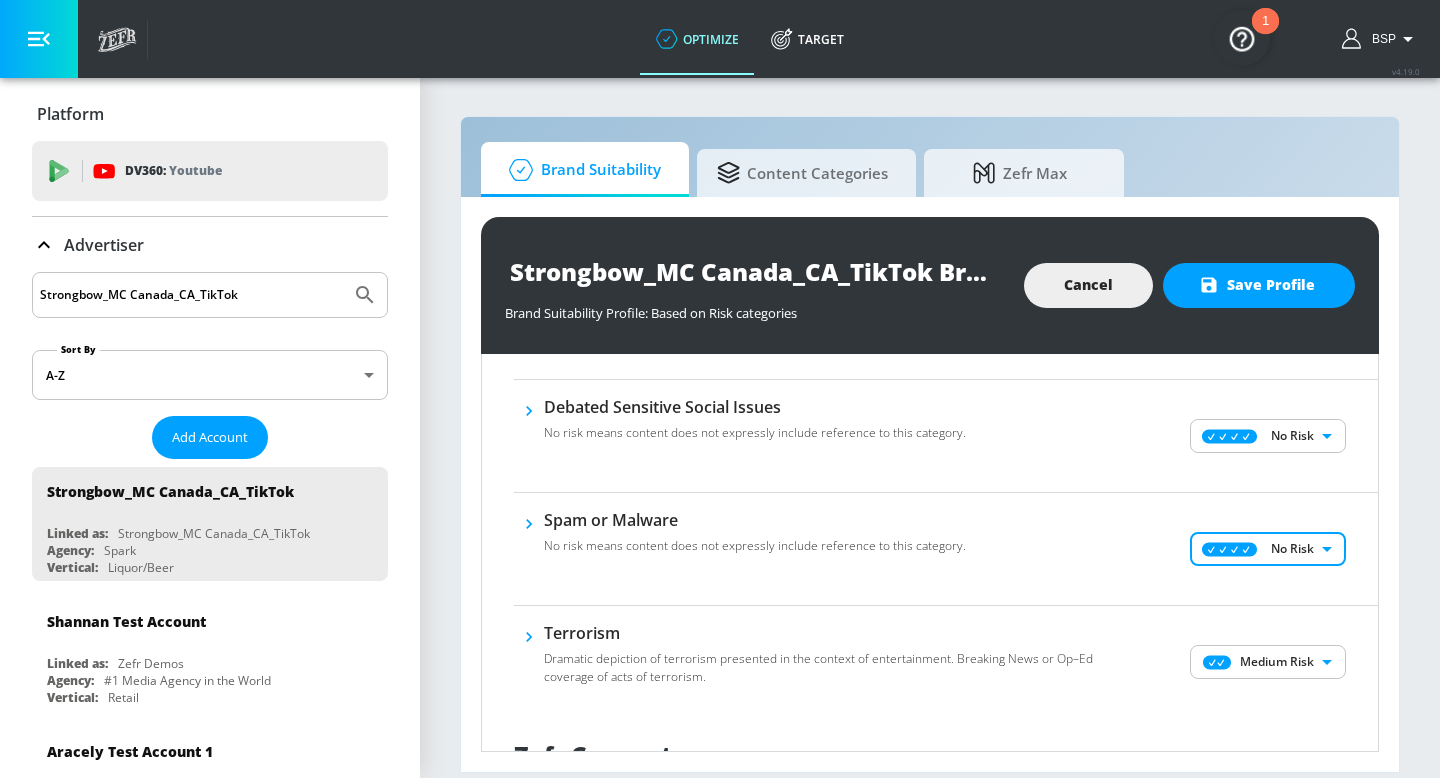 click on "optimize Target optimize Target v 4.19.0 BSP Platform DV360:   Youtube DV360:   Youtube Advertiser [BRAND] Sort By A-Z asc ​ Add Account [BRAND] Linked as: [BRAND] Agency: [AGENCY_NAME] Vertical: Liquor/Beer [ACCOUNT_NAME] Linked as: [ACCOUNT_NAME] Demos Agency: [AGENCY_NAME] Vertical: Retail [ACCOUNT_NAME] Linked as: [ACCOUNT_NAME] Demos Agency: [AGENCY_NAME] Vertical: Other [ACCOUNT_NAME] Linked as: [ACCOUNT_NAME] Demos Agency: [AGENCY_NAME] Vertical: Healthcare [ACCOUNT_NAME] Linked as: [ACCOUNT_NAME] Demos Agency: [AGENCY_NAME] Vertical: CPG (Consumer Packaged Goods) [ACCOUNT_NAME] Linked as: [ACCOUNT_NAME] Demos Agency: [AGENCY_NAME] Vertical: Other [ACCOUNT_NAME] Linked as: [ACCOUNT_NAME] Demos Agency: [AGENCY_NAME] Vertical: Music [ACCOUNT_NAME] Linked as: [ACCOUNT_NAME] Demos Agency: [AGENCY_NAME] Vertical: CPG (Consumer Packaged Goods) [ACCOUNT_NAME] Linked as: [ACCOUNT_NAME] Demos Agency: [AGENCY_NAME] Vertical: Travel [ACCOUNT_NAME] Linked as: [ACCOUNT_NAME] Test Brand Agency: [AGENCY_NAME] Vertical: Healthcare [ACCOUNT_NAME] Linked as: [ACCOUNT_NAME] Demos Agency: [AGENCY_NAME] Agency Other" at bounding box center [720, 389] 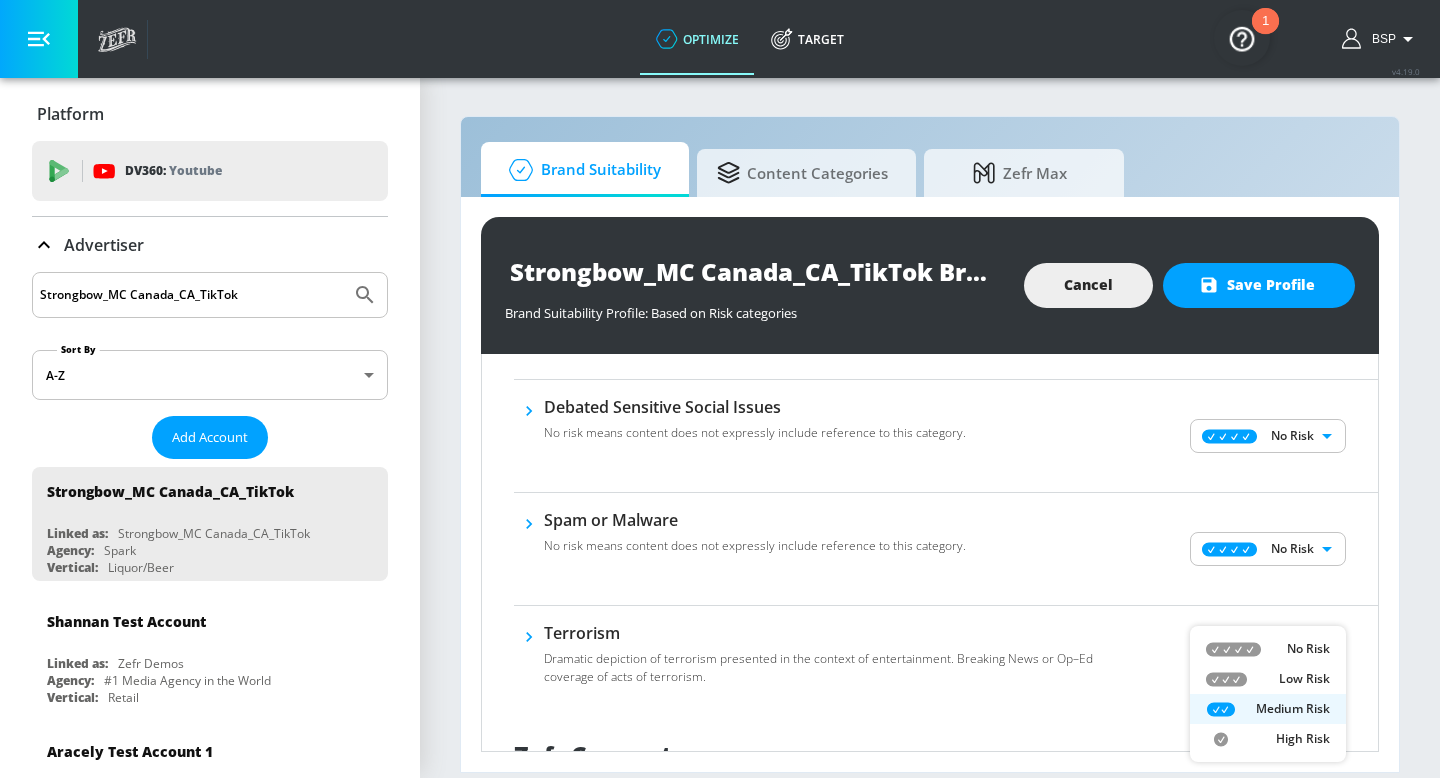 click on "No Risk
Low Risk
Medium Risk
High Risk" at bounding box center [1268, 694] 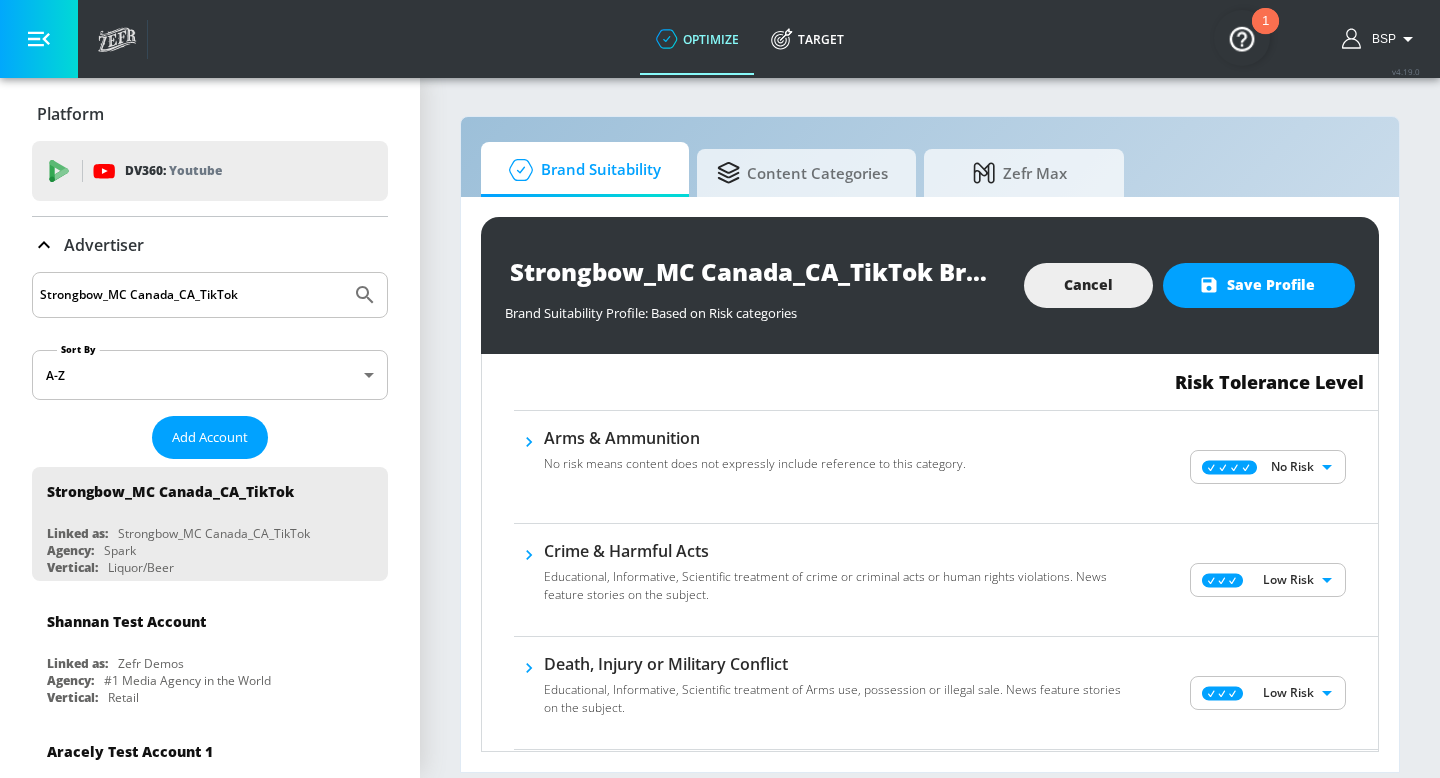 scroll, scrollTop: 161, scrollLeft: 0, axis: vertical 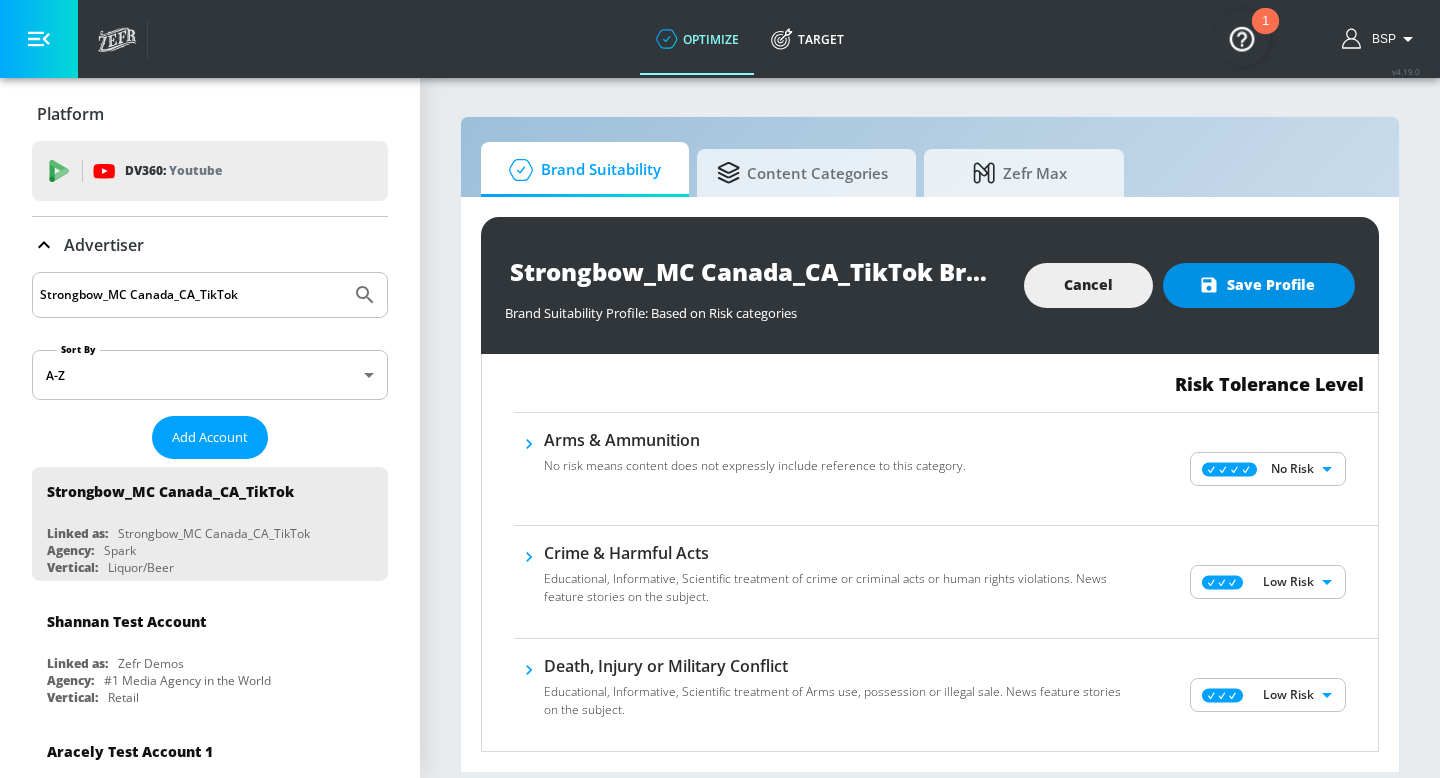 click on "Save Profile" at bounding box center (1259, 285) 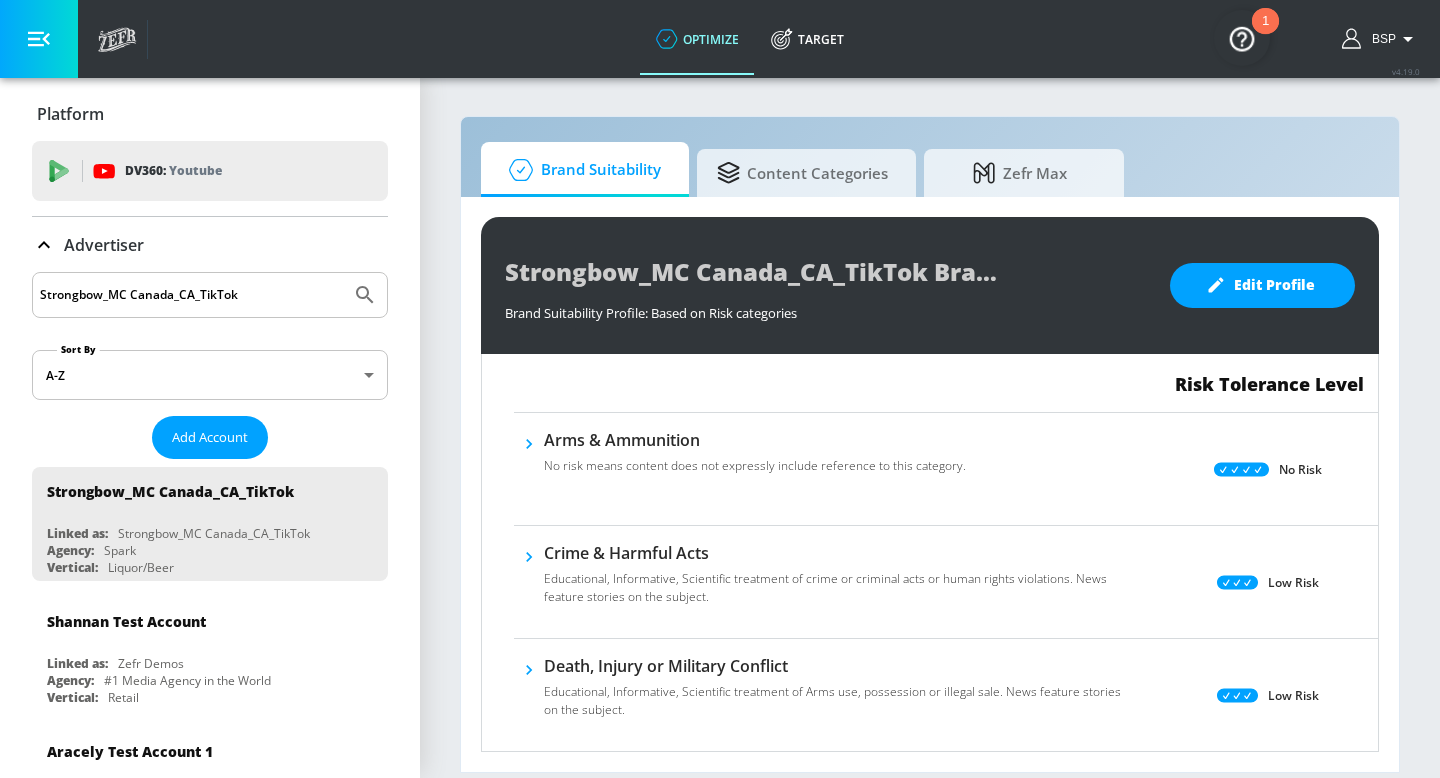 click on "Strongbow_MC Canada_CA_TikTok" at bounding box center (210, 295) 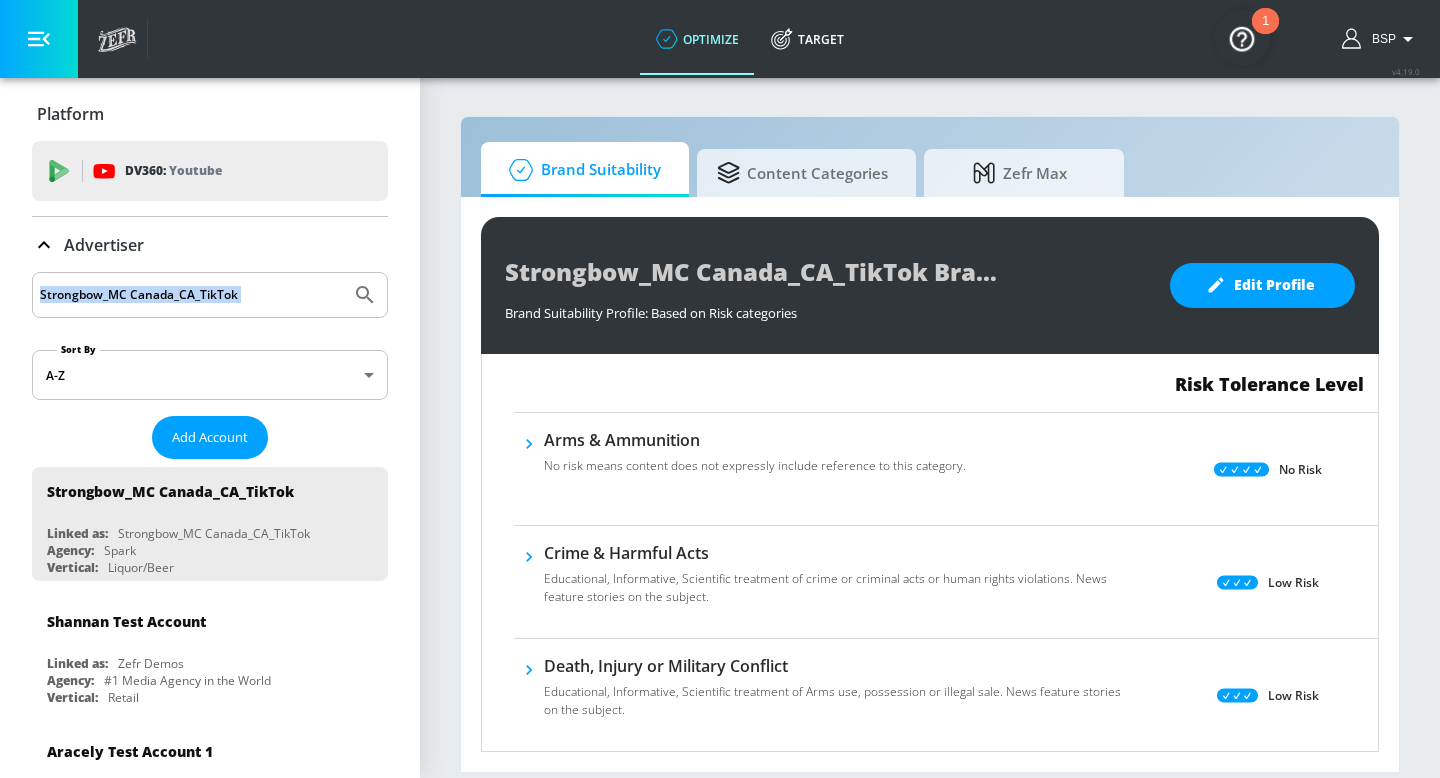 click on "Strongbow_MC Canada_CA_TikTok" at bounding box center [191, 295] 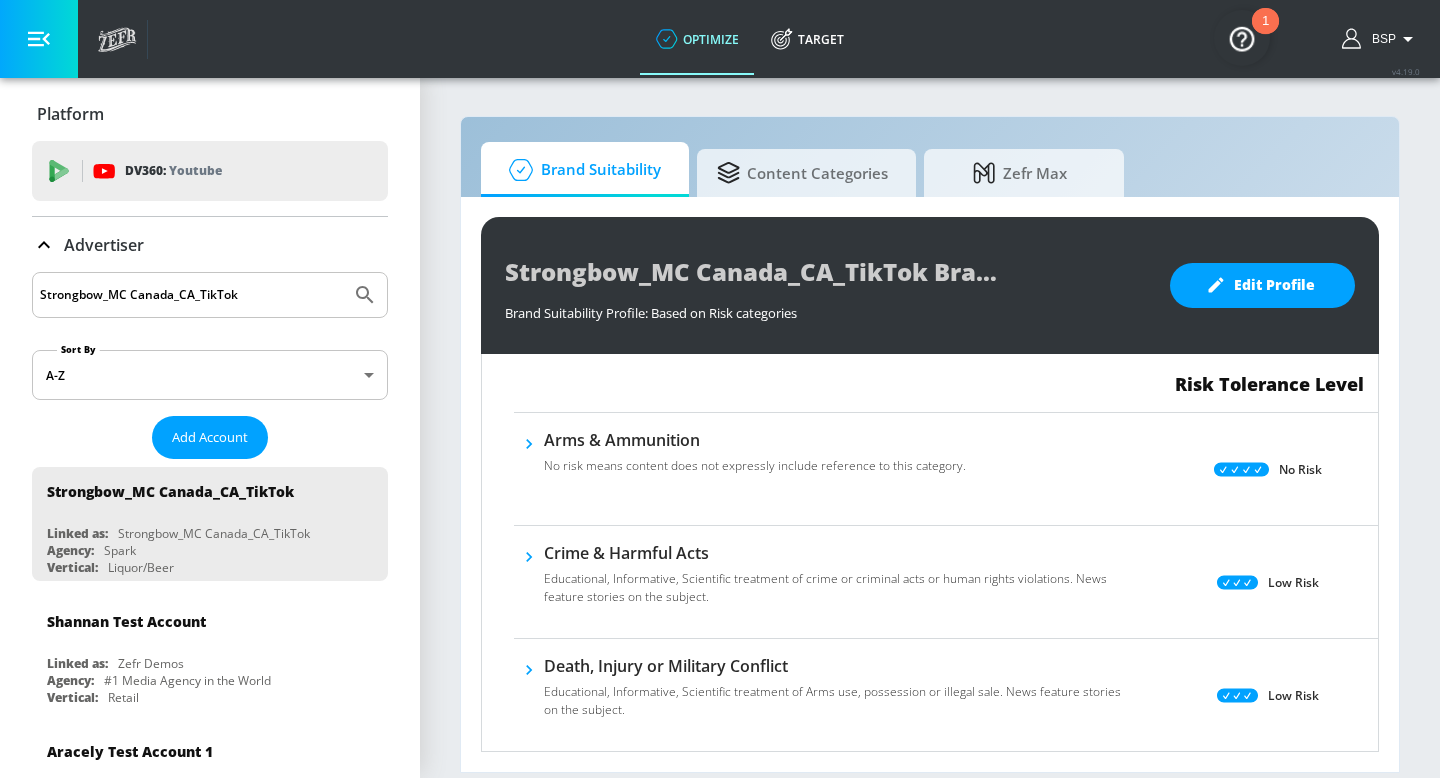 click on "Strongbow_MC Canada_CA_TikTok" at bounding box center (191, 295) 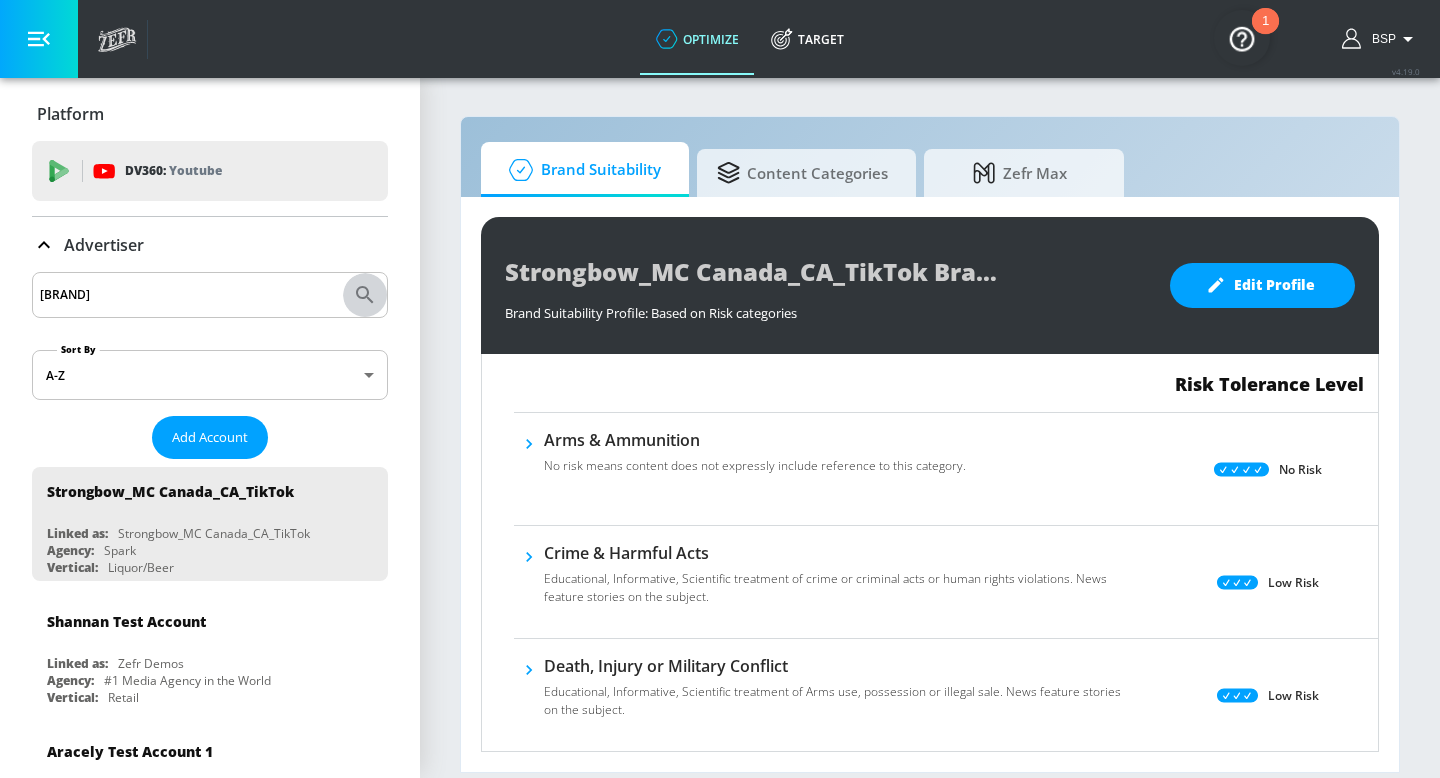 click 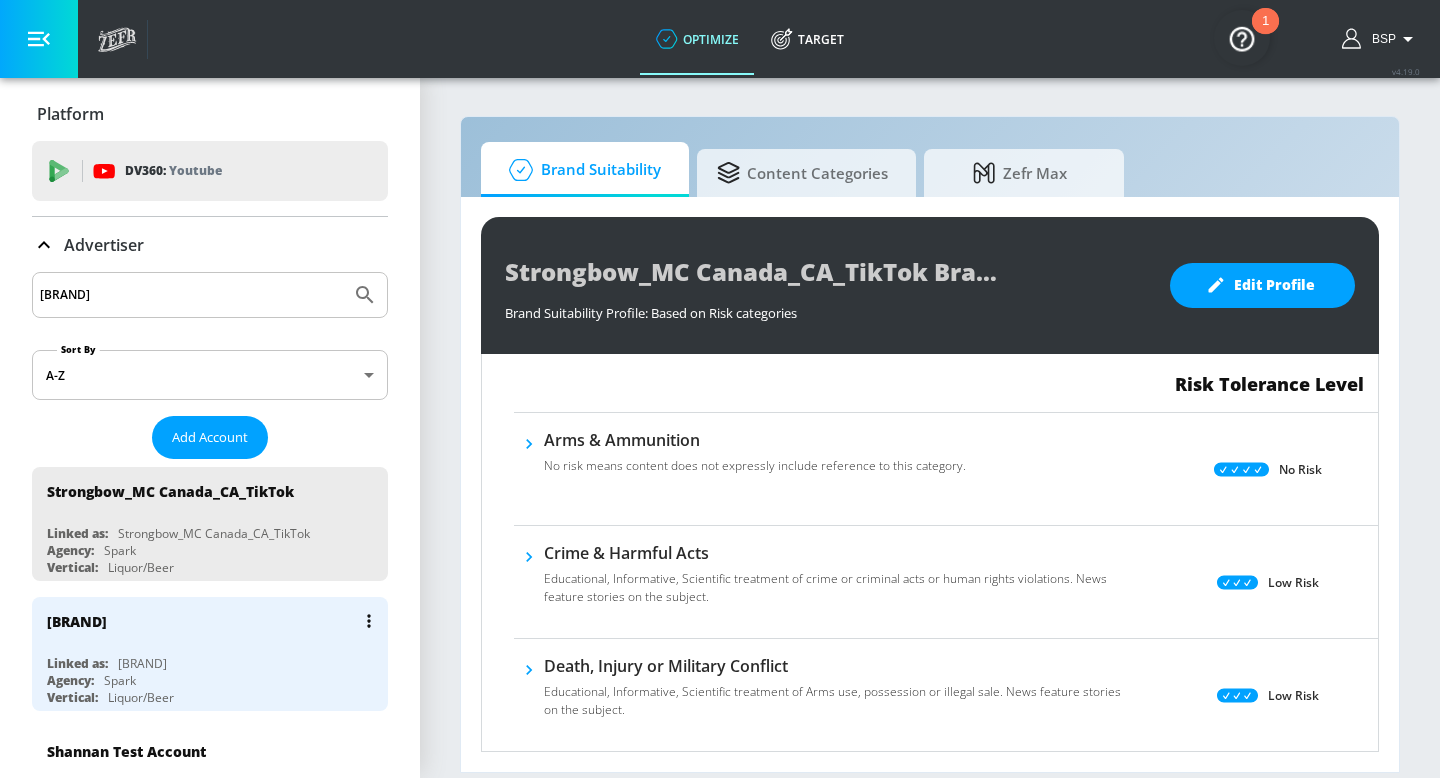 click on "[BRAND]" at bounding box center [77, 621] 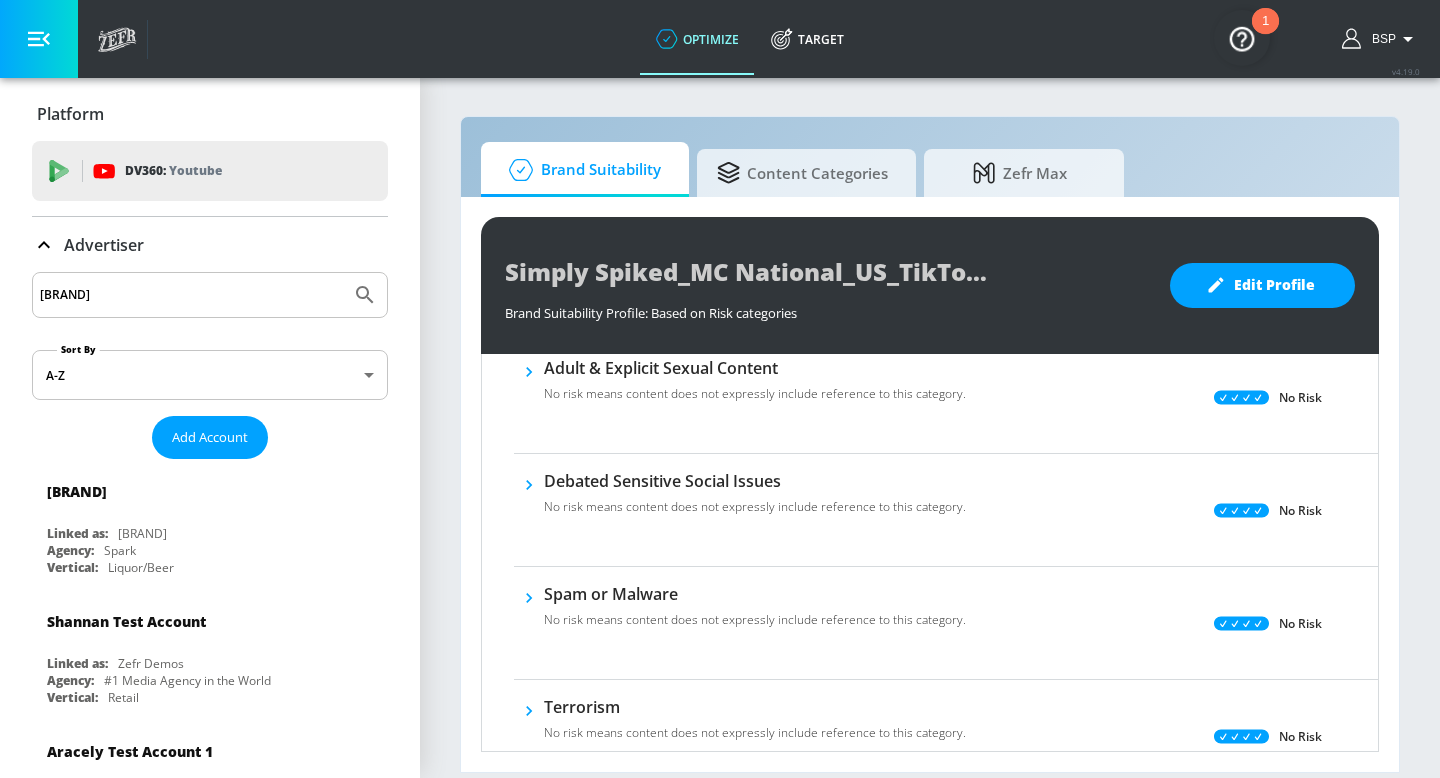 scroll, scrollTop: 1216, scrollLeft: 0, axis: vertical 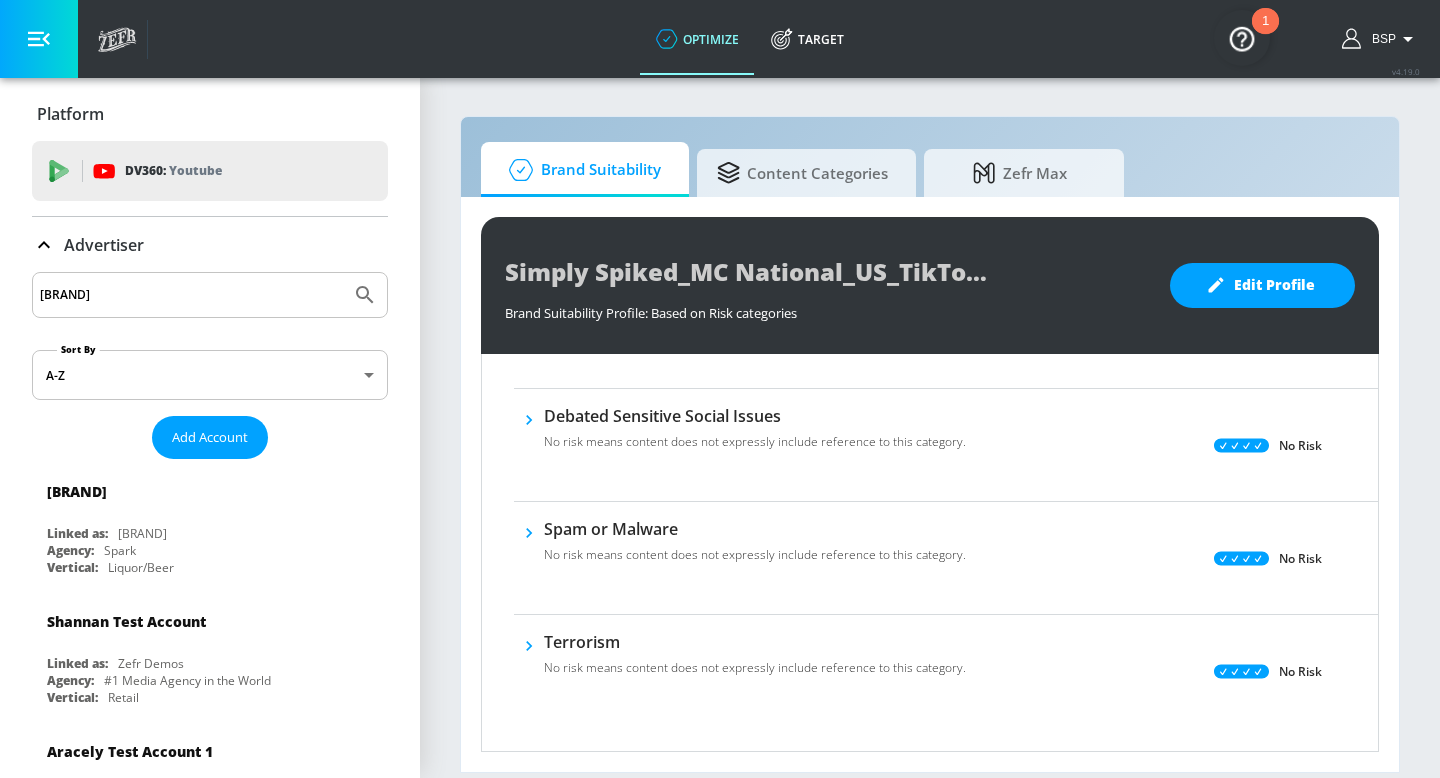 click on "[BRAND]" at bounding box center [191, 295] 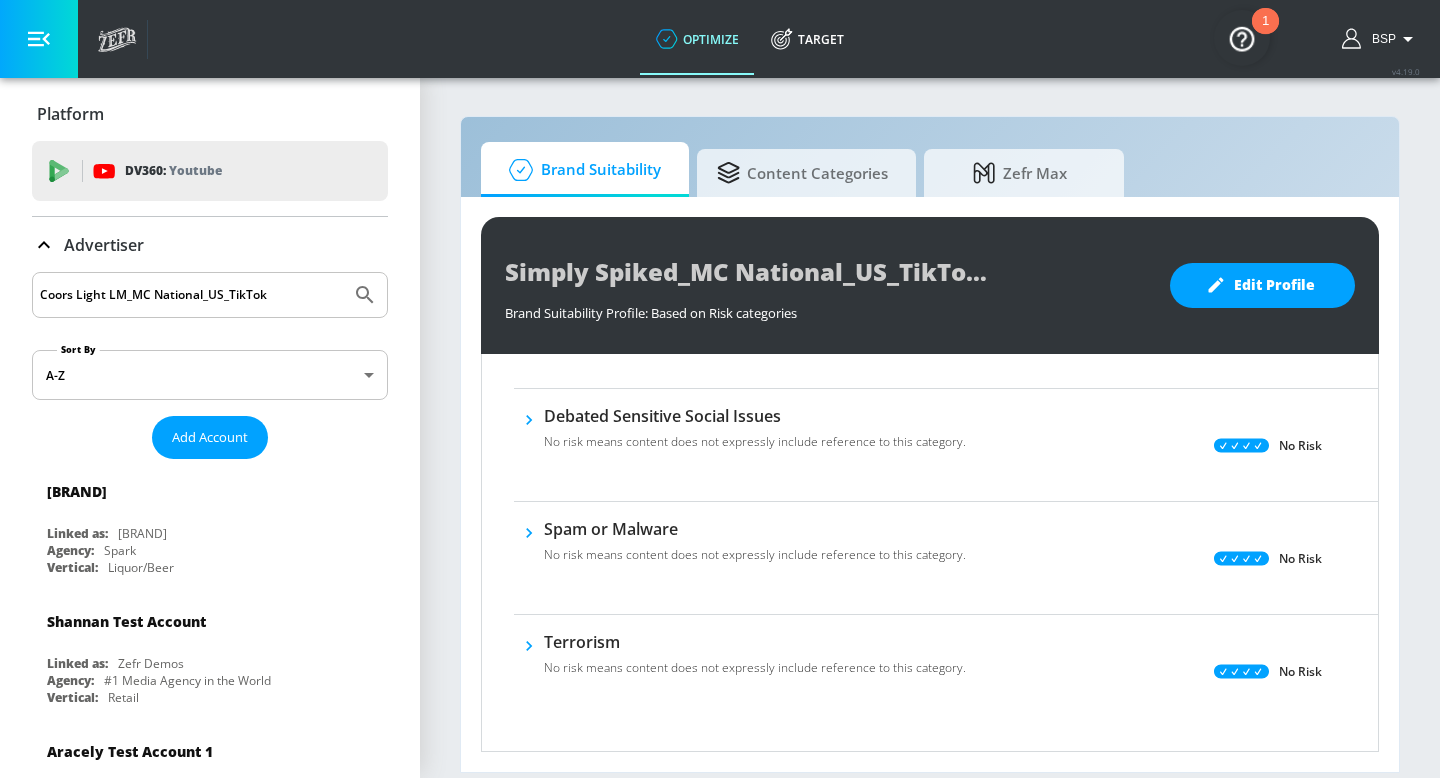 click 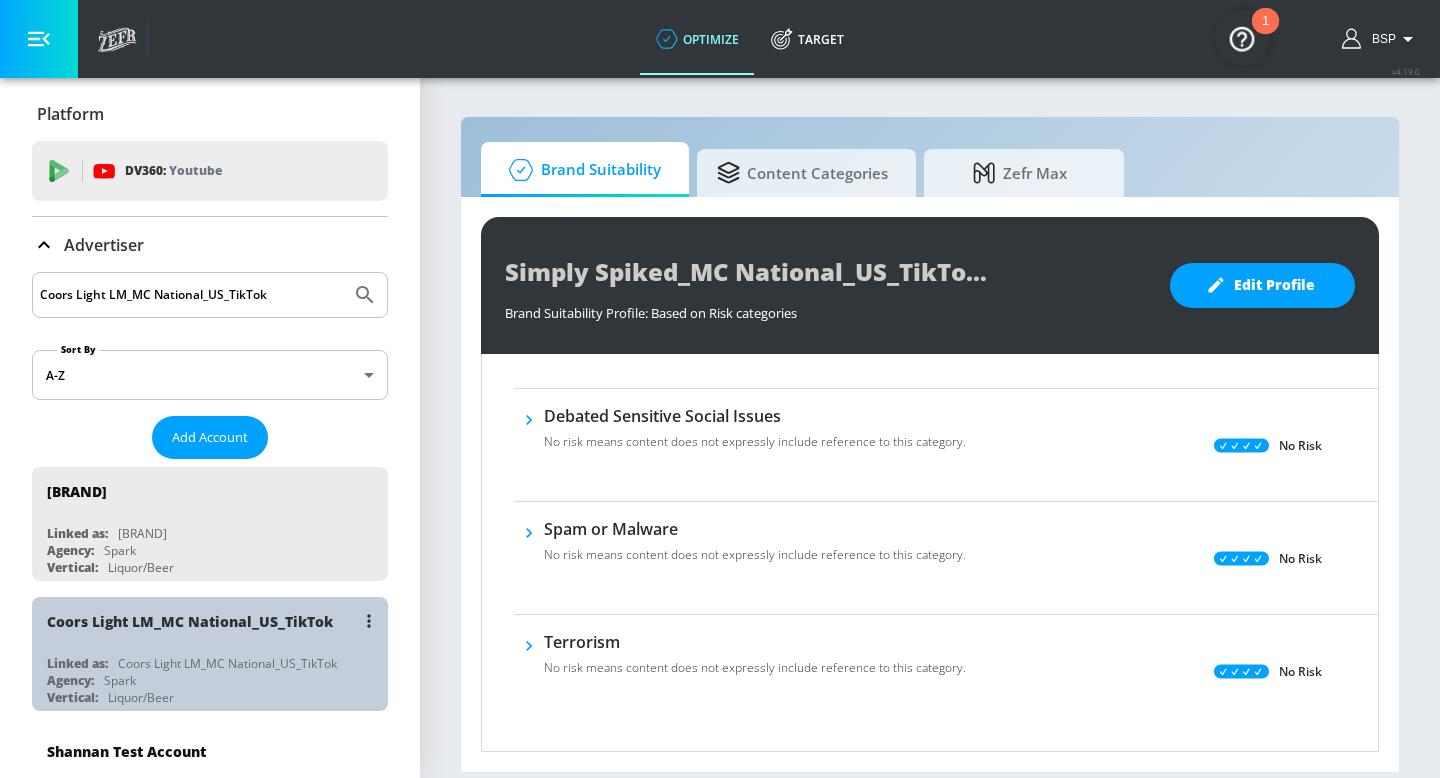 click on "Coors Light LM_MC National_US_TikTok" at bounding box center (190, 621) 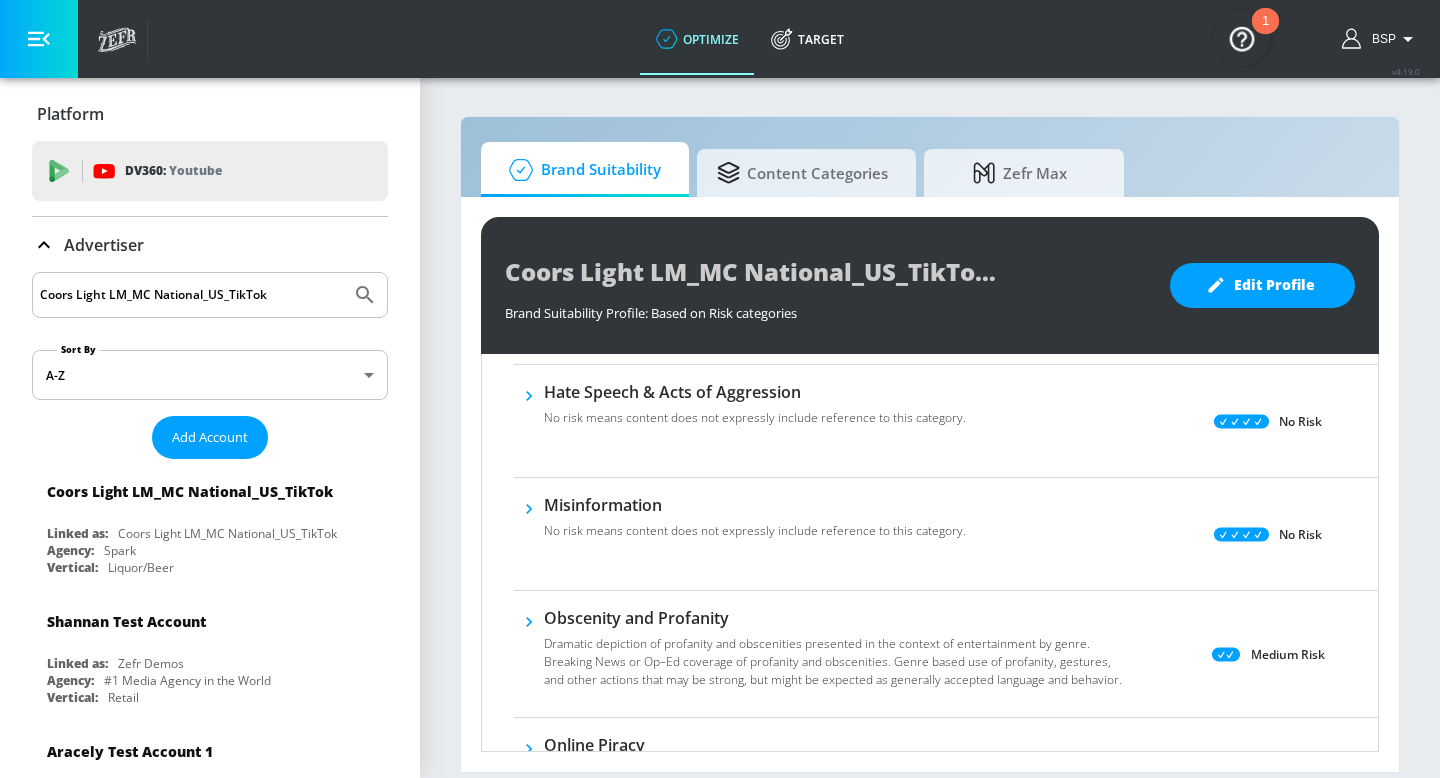 scroll, scrollTop: 703, scrollLeft: 0, axis: vertical 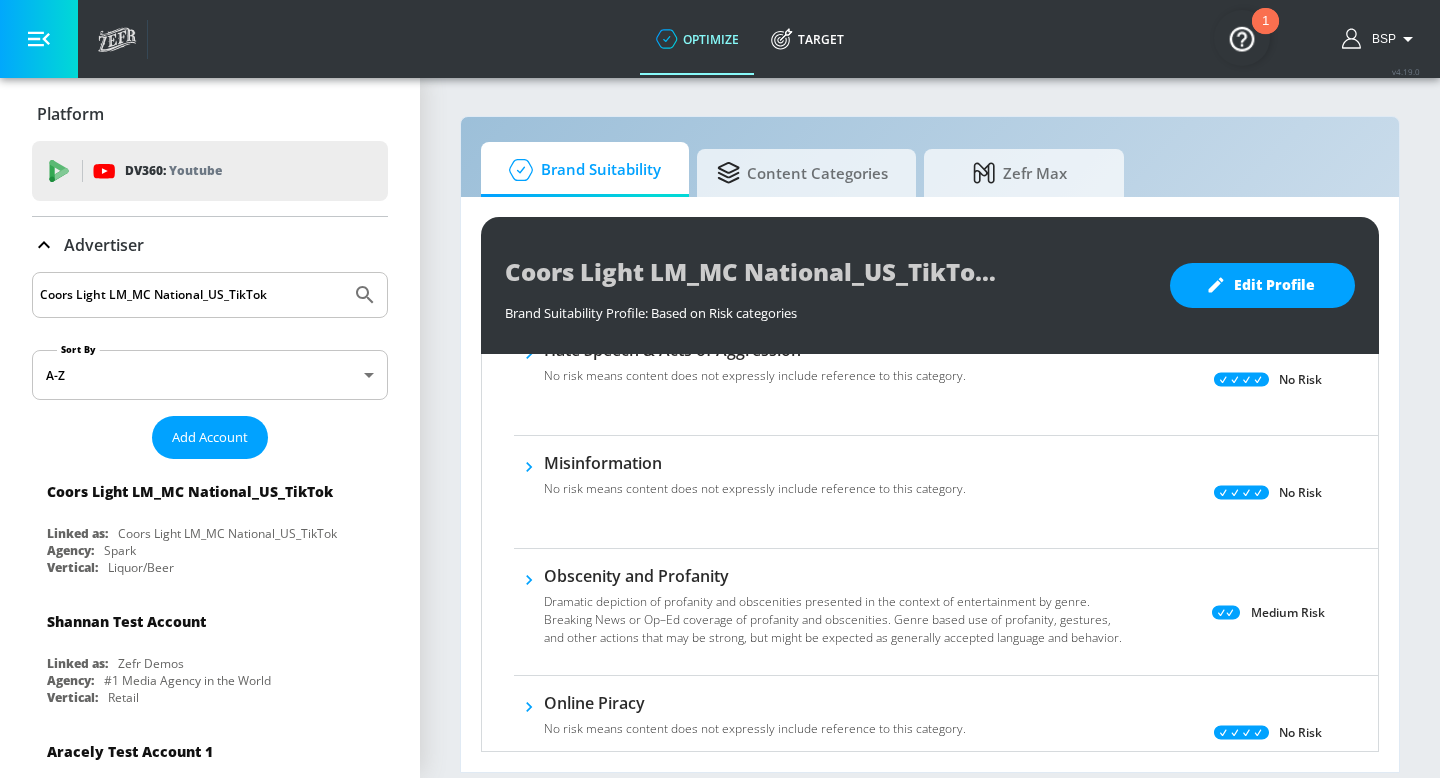 click on "Coors Light LM_MC National_US_TikTok" at bounding box center (210, 295) 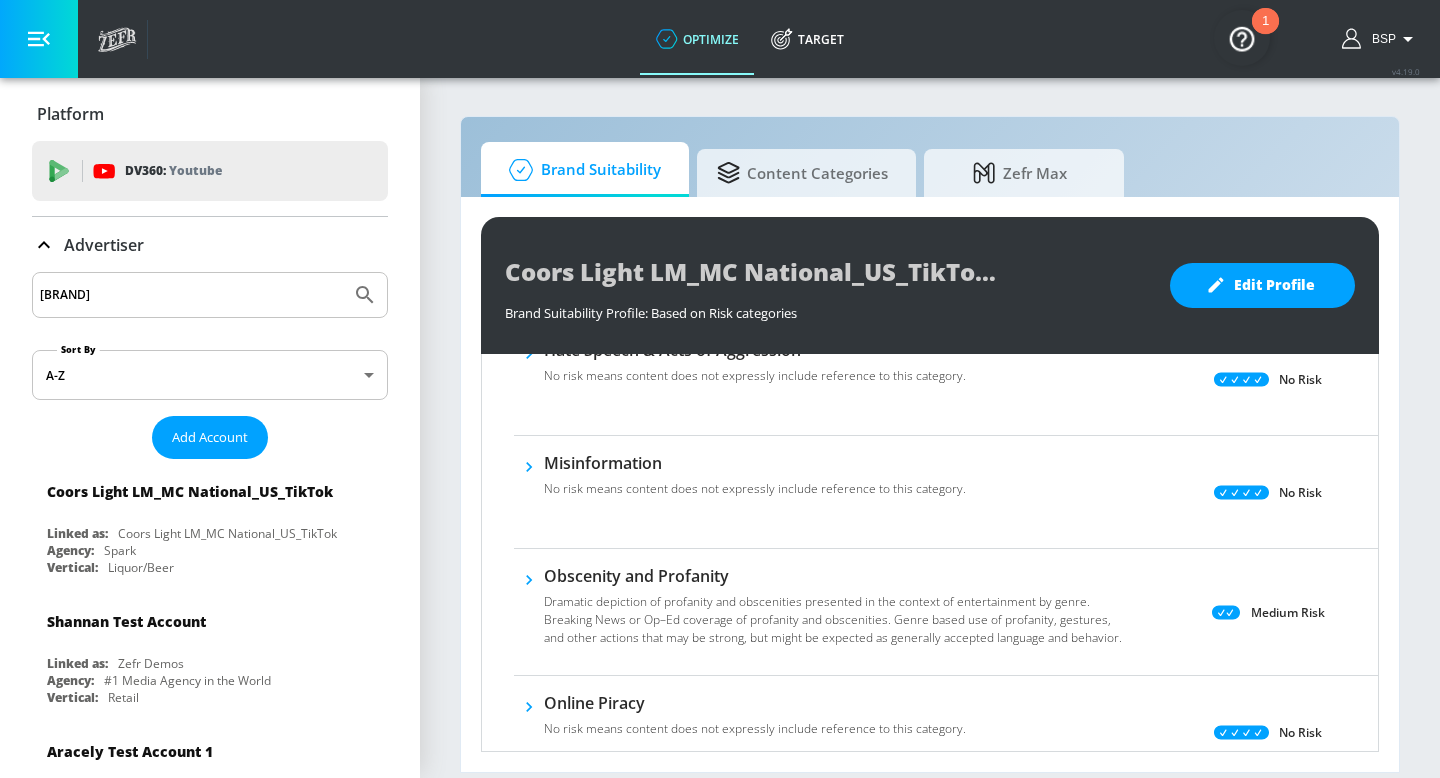 type on "[BRAND]" 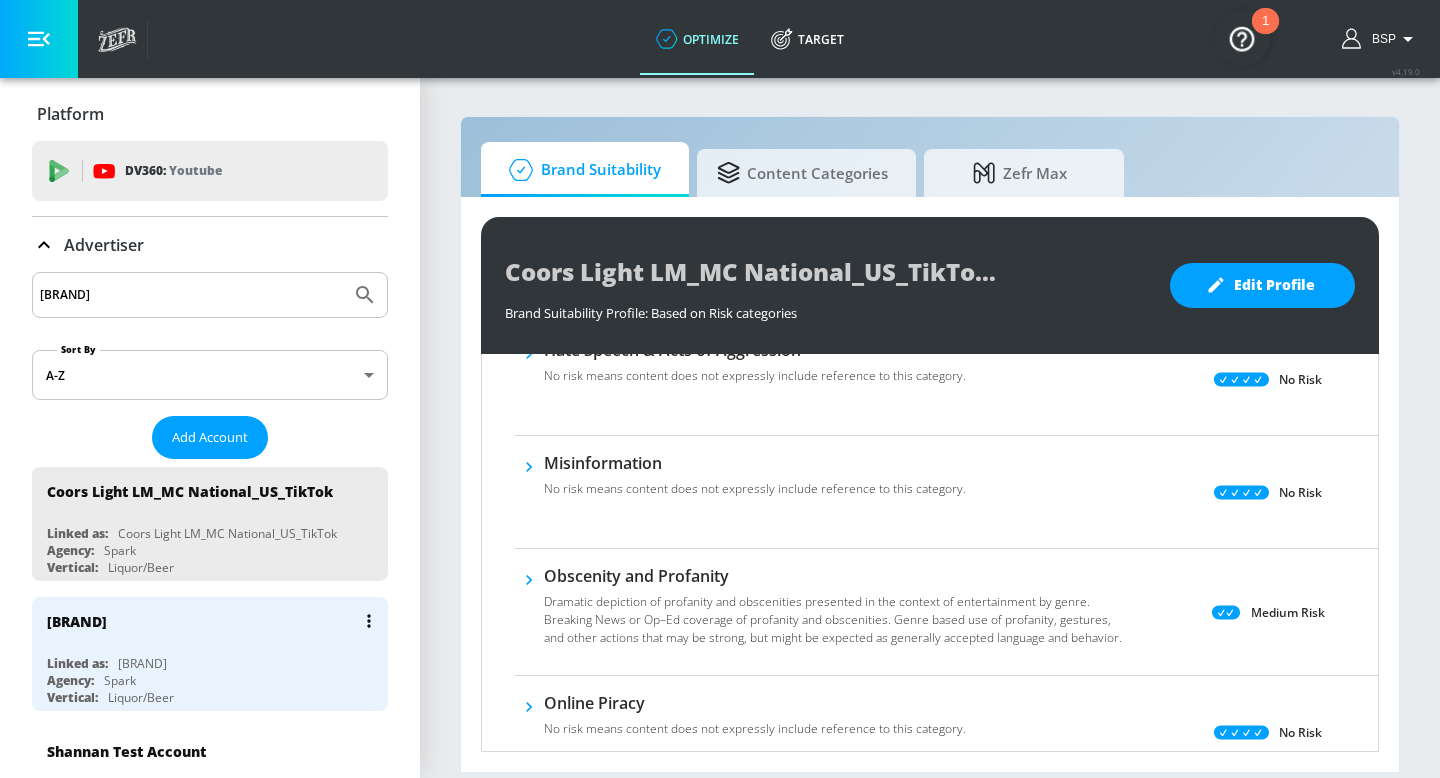 click on "[BRAND]" at bounding box center (77, 621) 